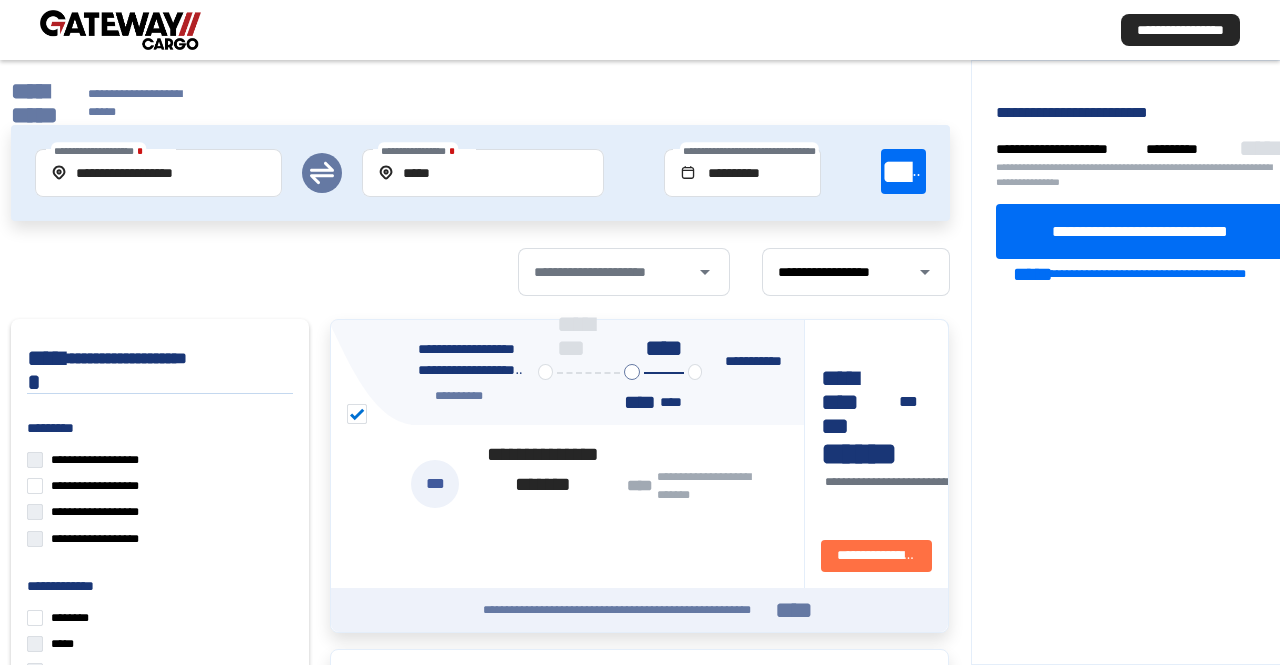 scroll, scrollTop: 39, scrollLeft: 0, axis: vertical 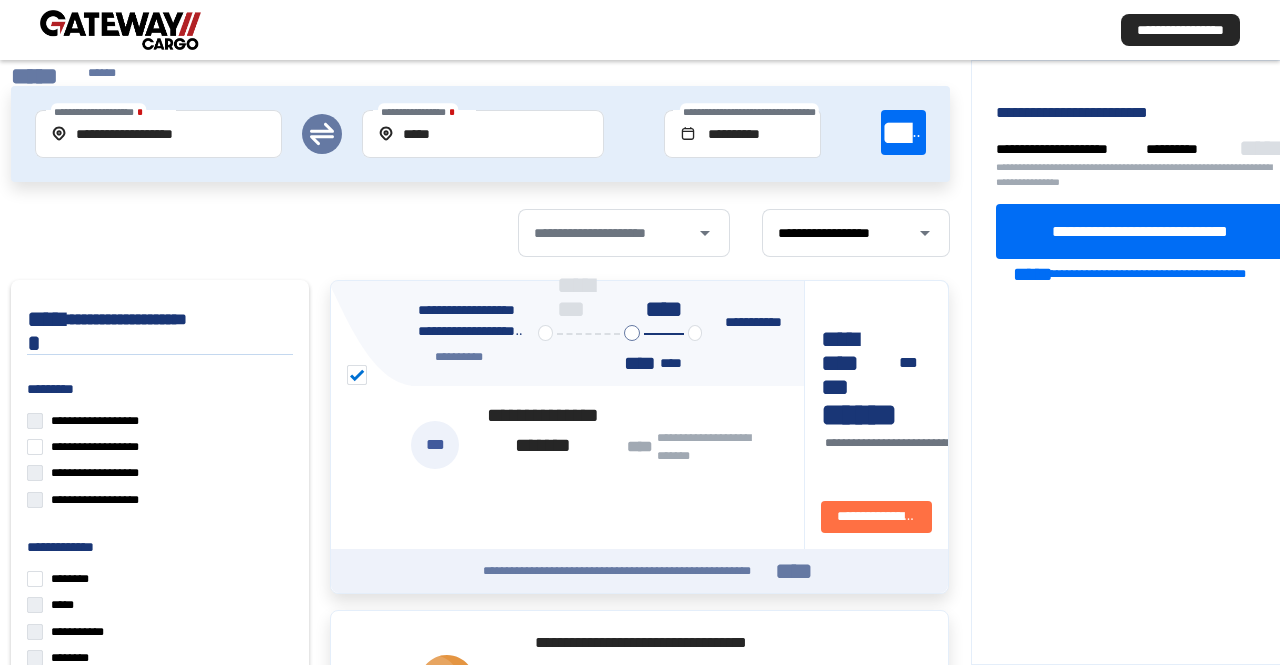 click at bounding box center (120, 30) 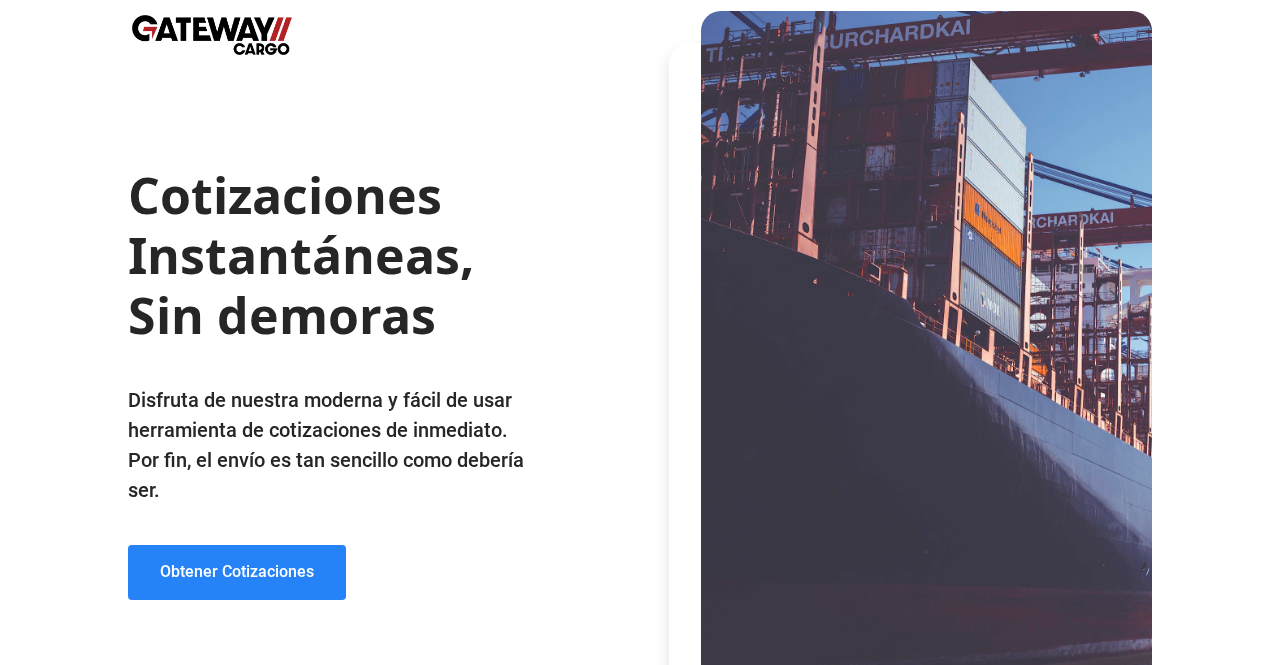 click on "Obtener Cotizaciones" 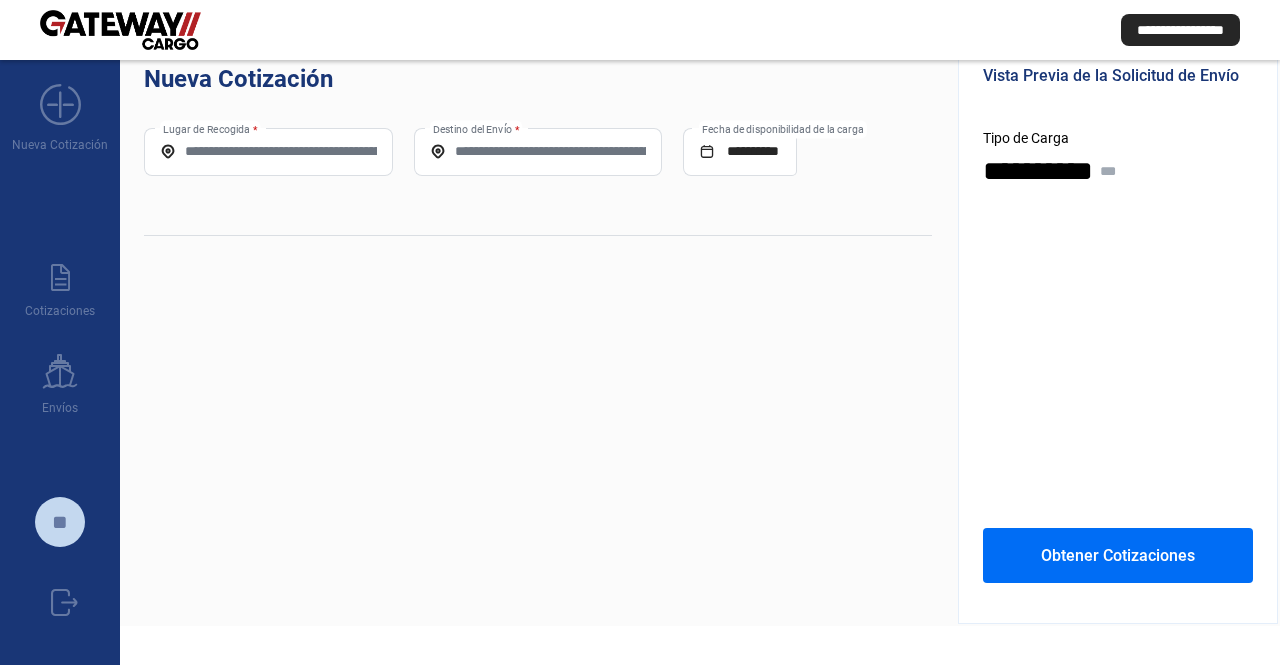scroll, scrollTop: 0, scrollLeft: 0, axis: both 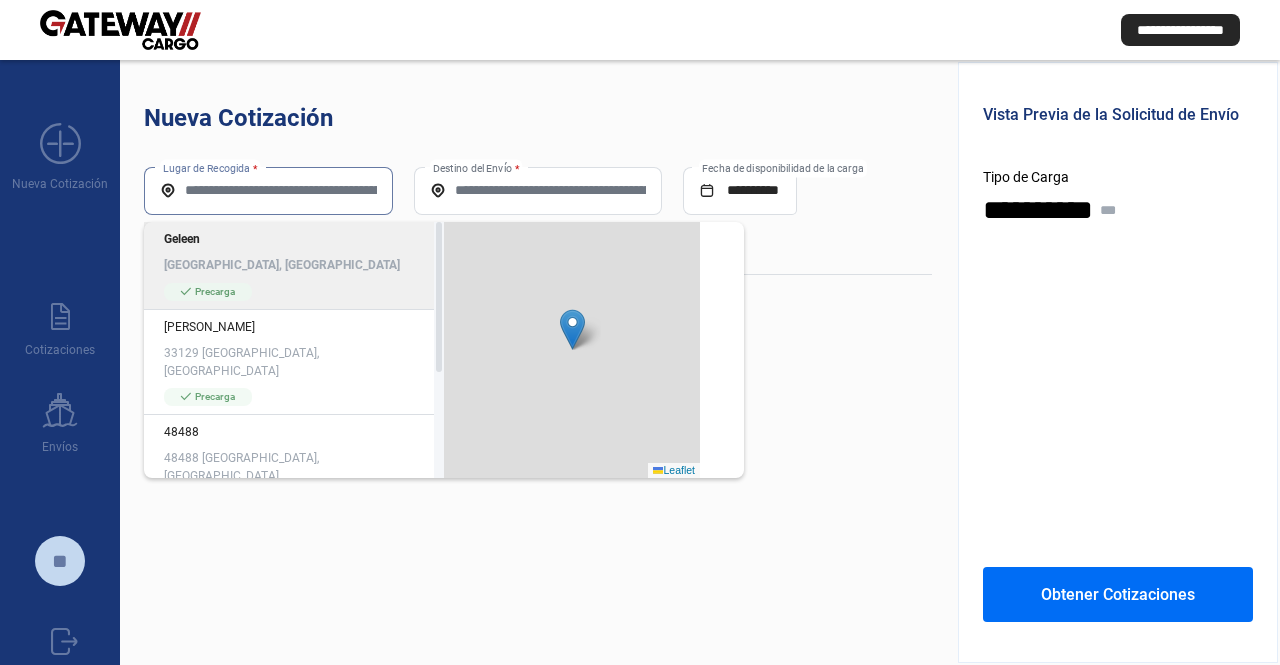 click on "Lugar de Recogida *" at bounding box center (268, 190) 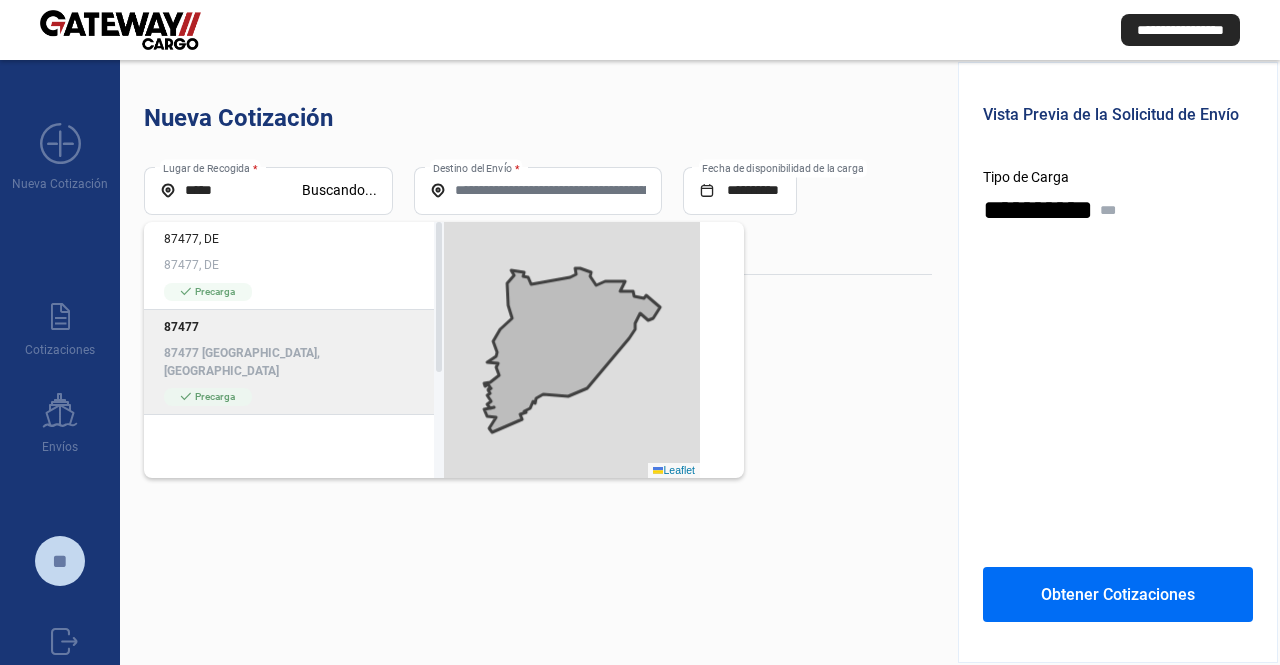 click on "87477 [GEOGRAPHIC_DATA], [GEOGRAPHIC_DATA]" 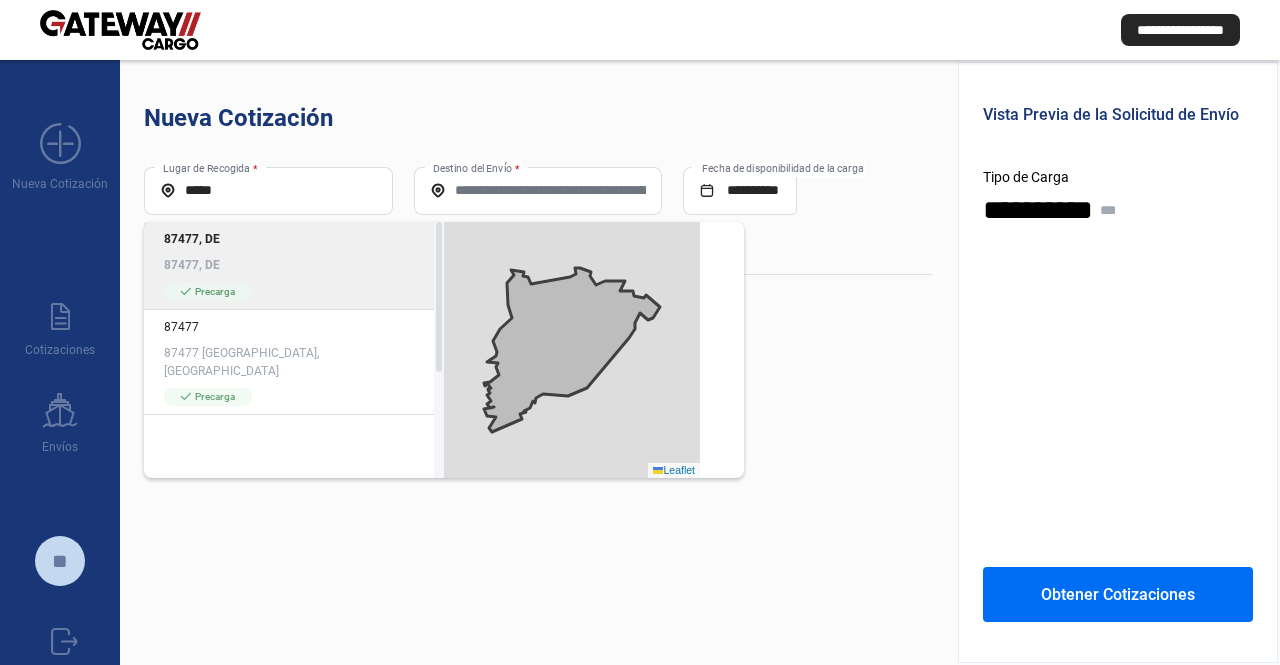 type on "**********" 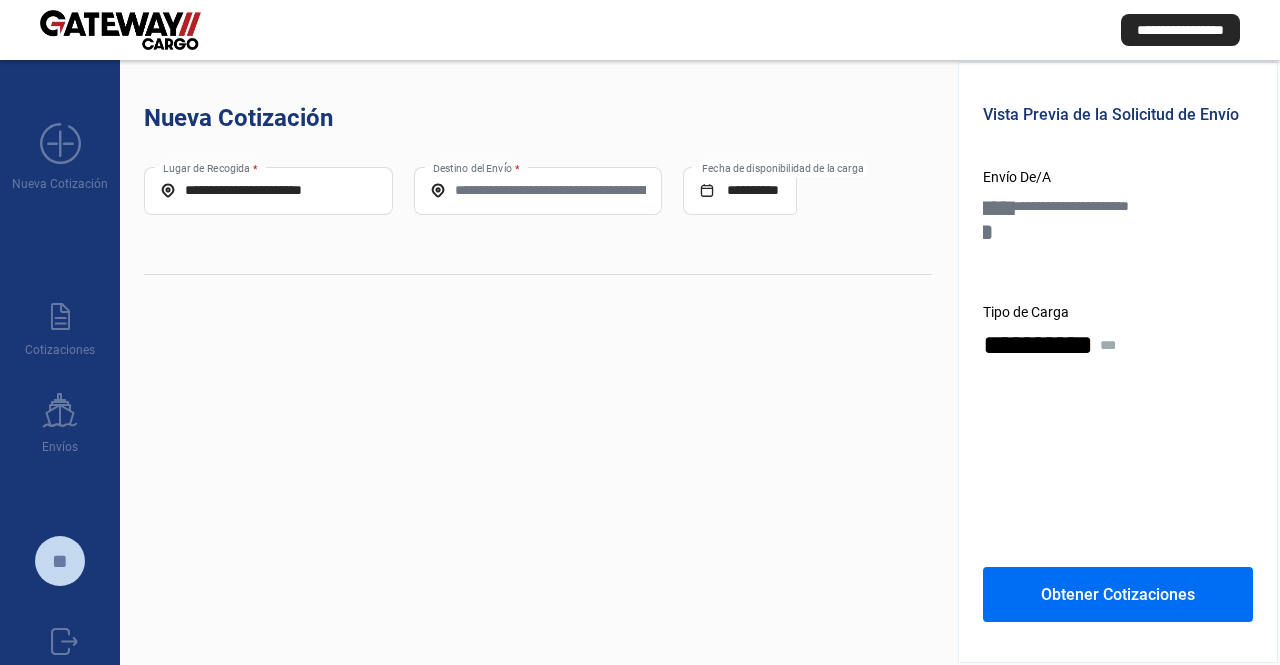 click on "Destino del Envío *" at bounding box center (538, 190) 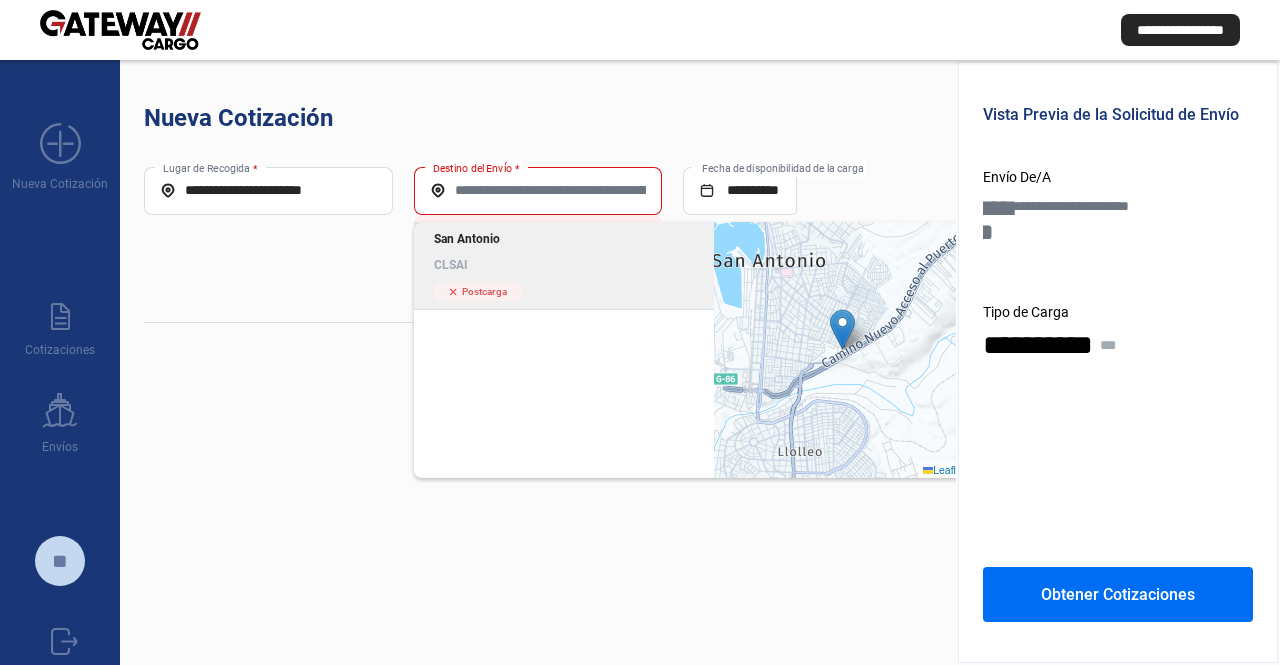click on "San [PERSON_NAME] CLSAI cross  Postcarga" 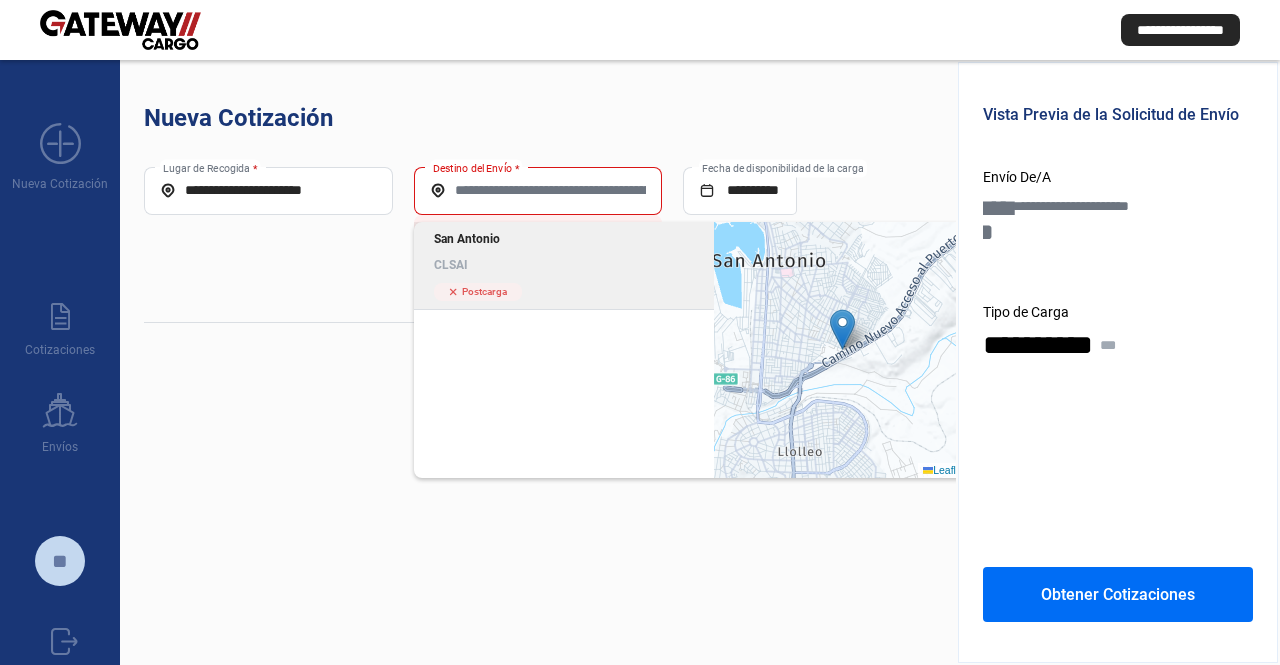type on "*****" 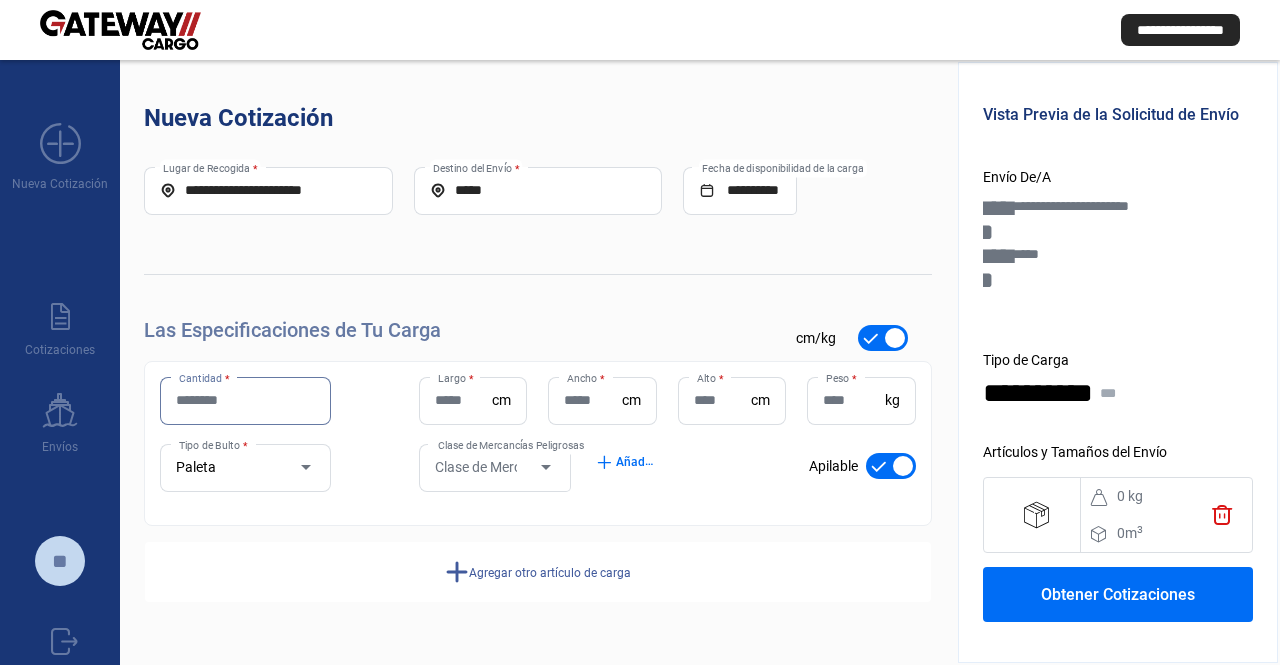 click on "Cantidad *" at bounding box center [245, 400] 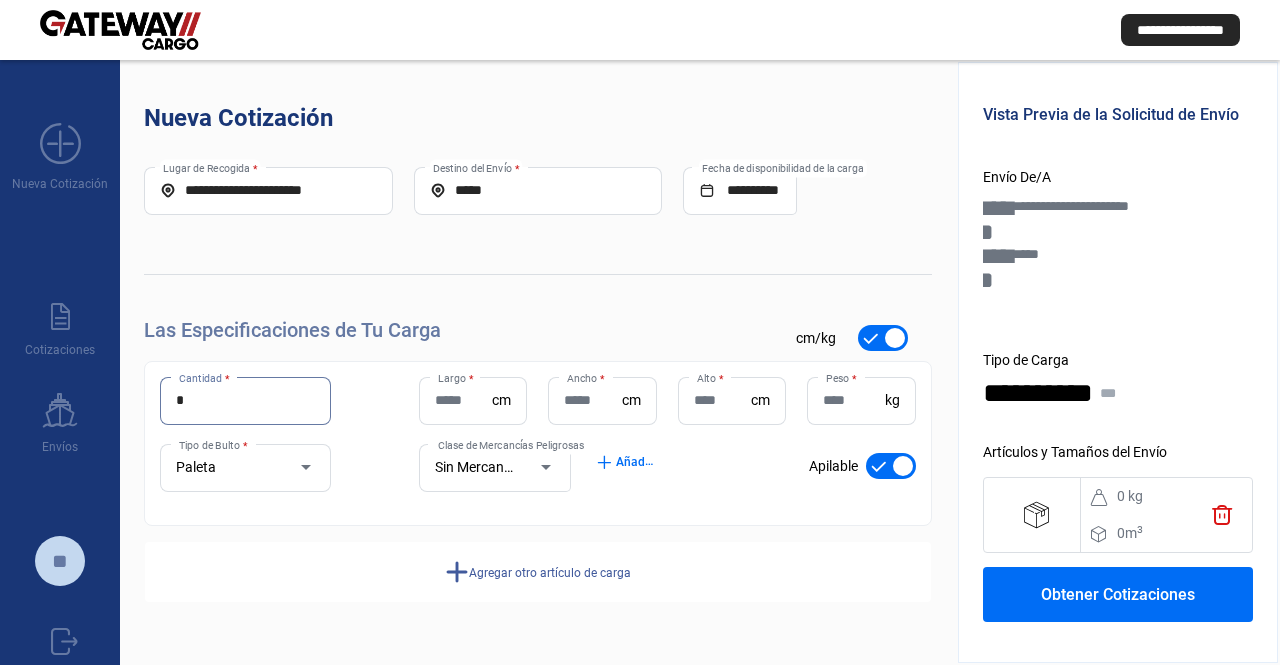type on "*" 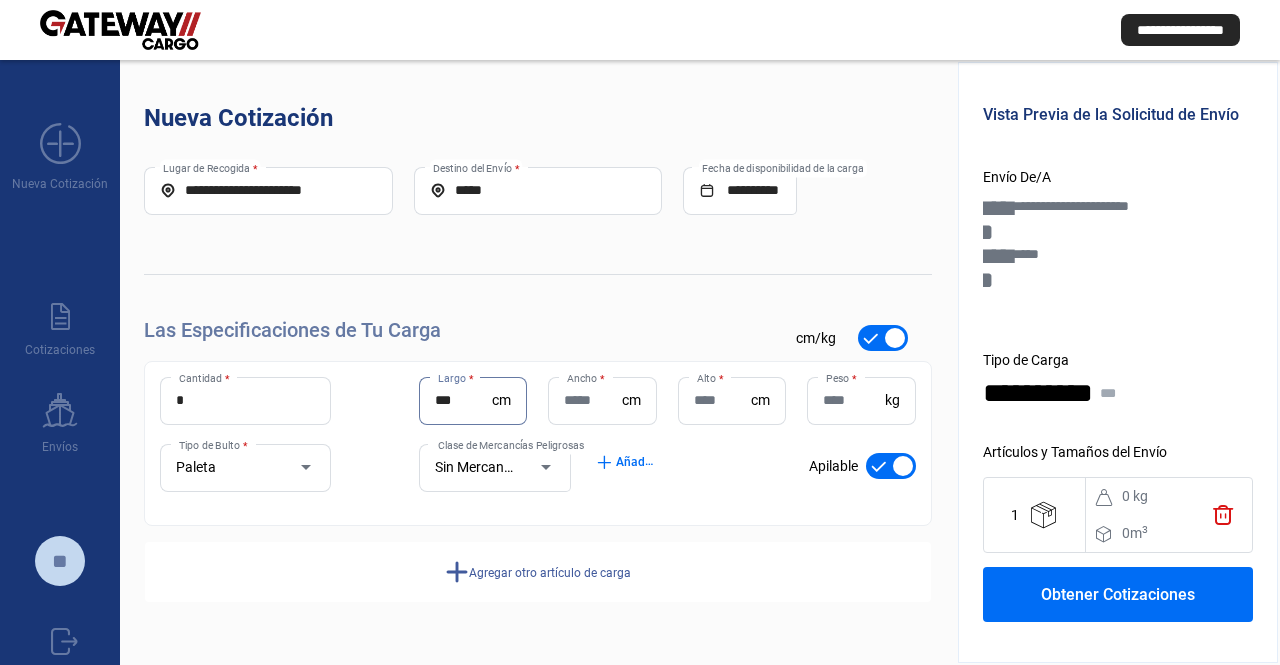 type on "***" 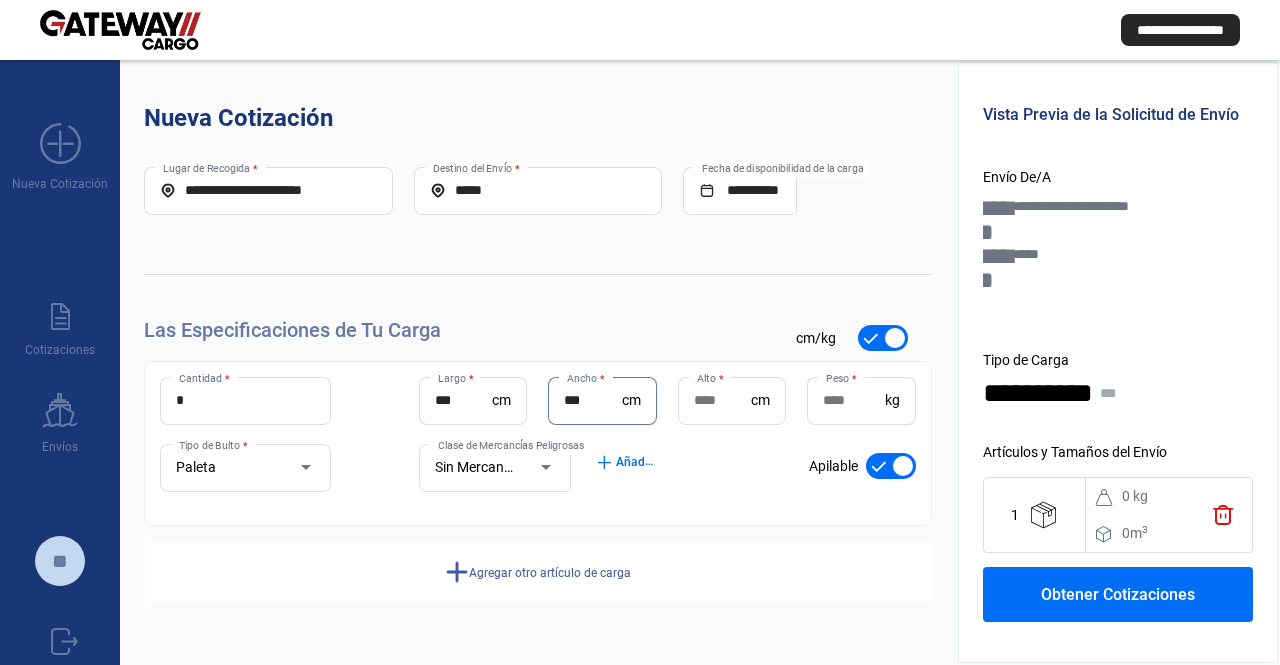 type on "***" 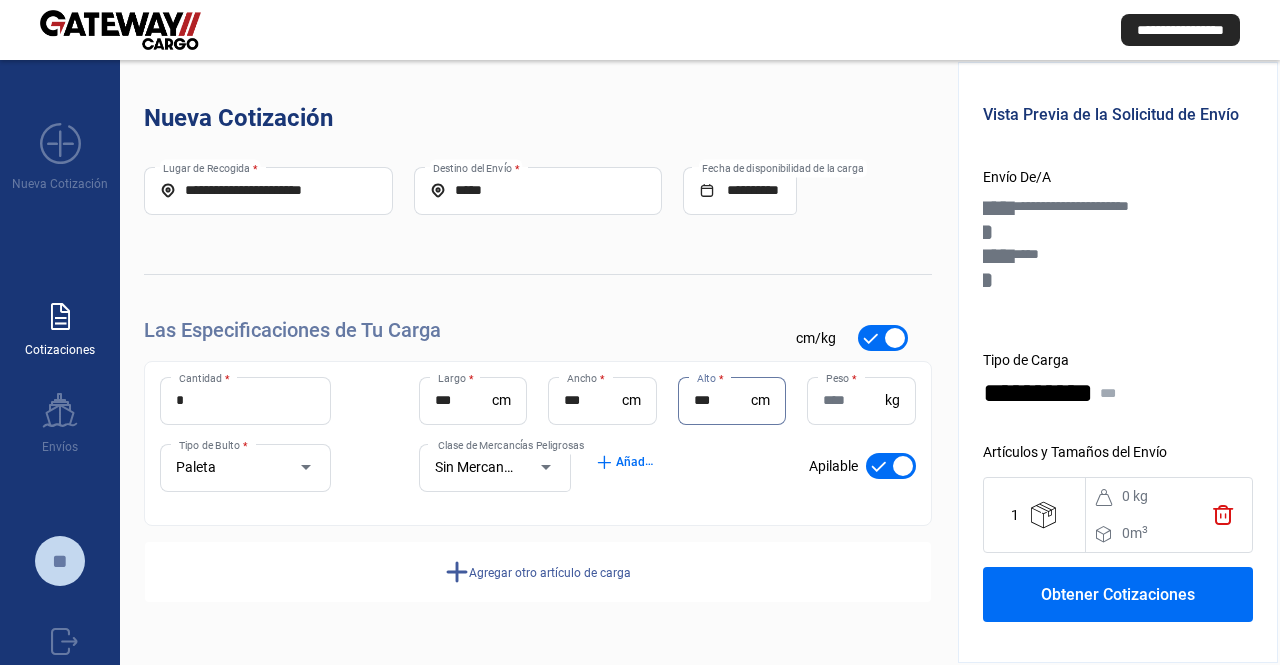 type on "***" 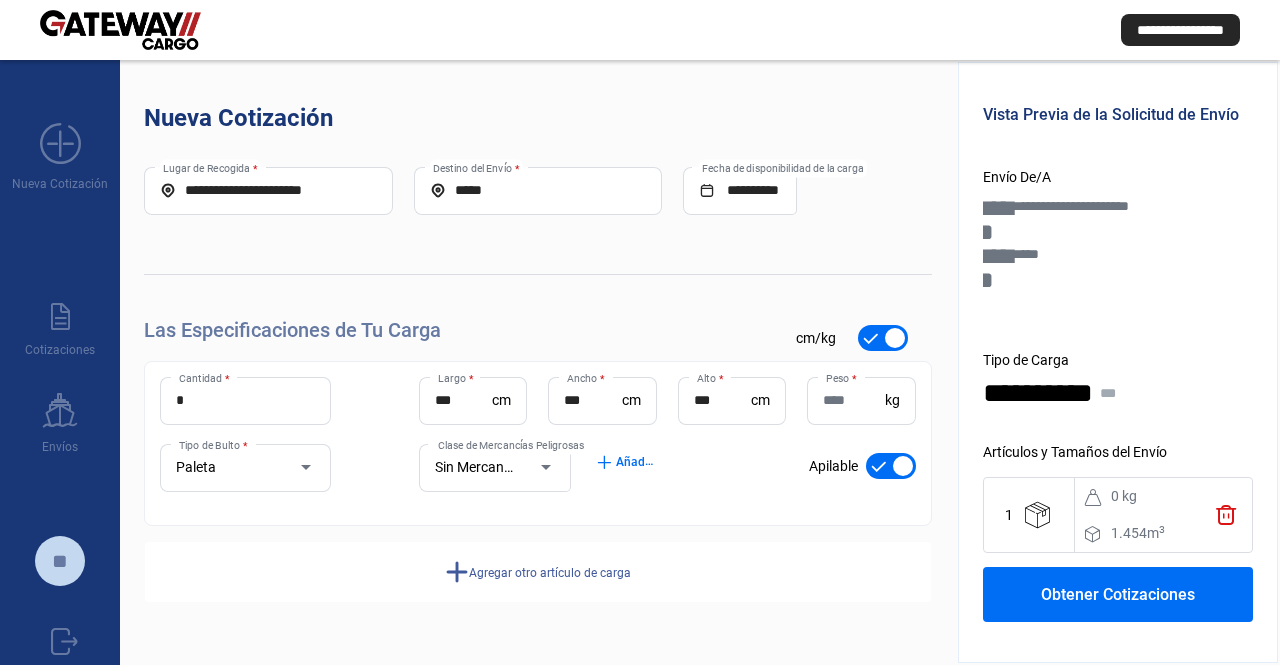 drag, startPoint x: 818, startPoint y: 409, endPoint x: 833, endPoint y: 403, distance: 16.155495 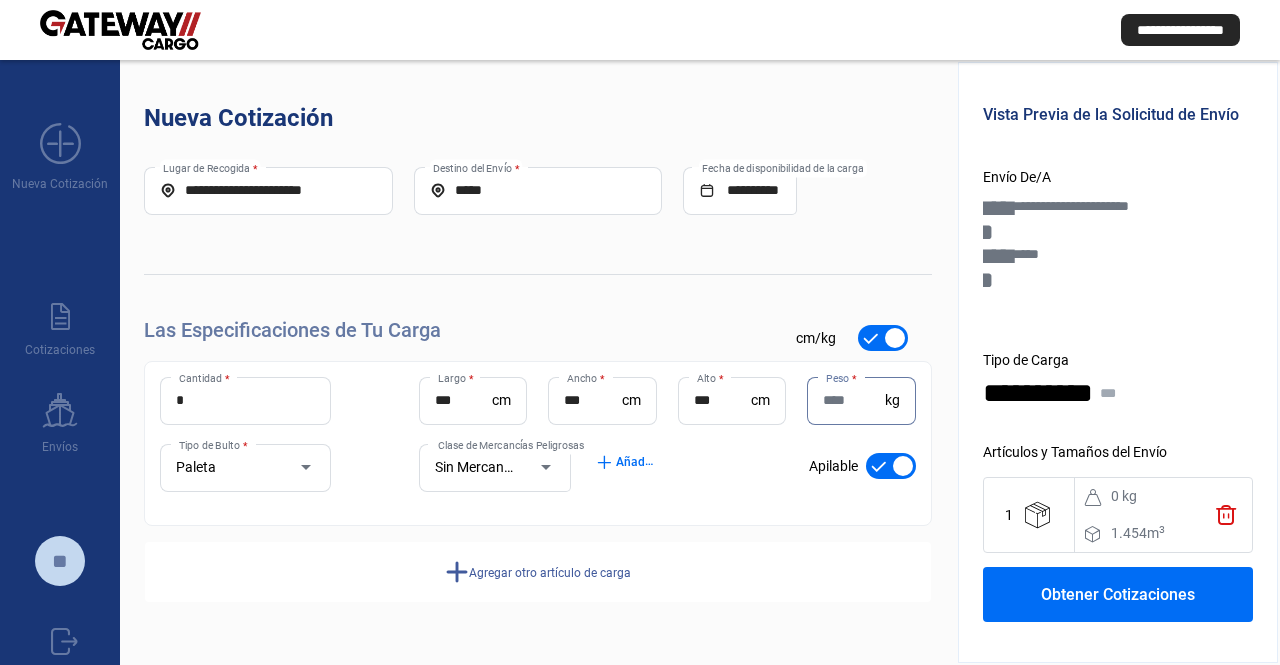click on "Peso  *" at bounding box center [853, 400] 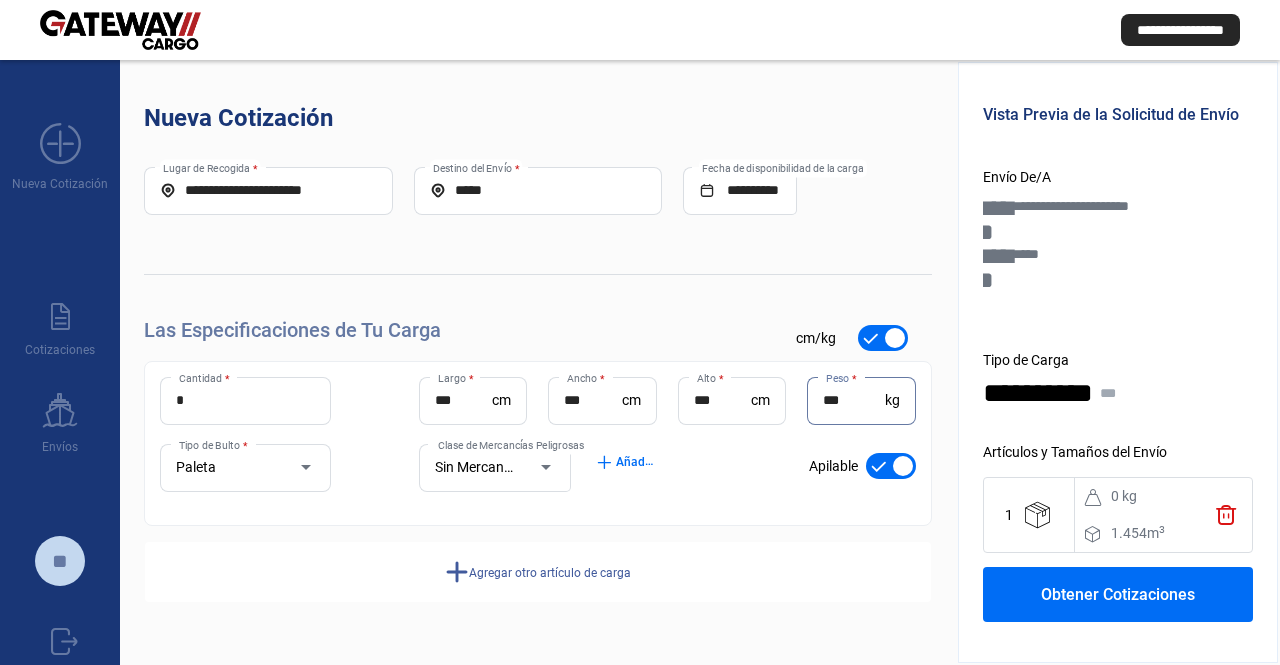 type on "***" 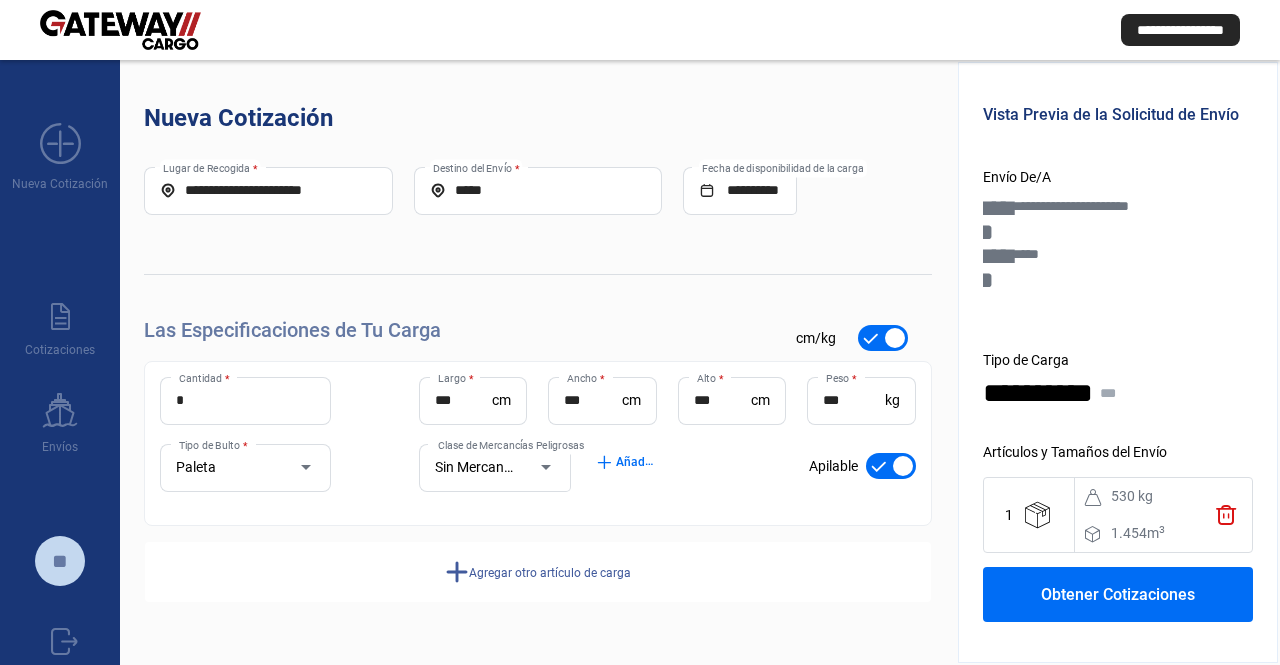click on "**********" 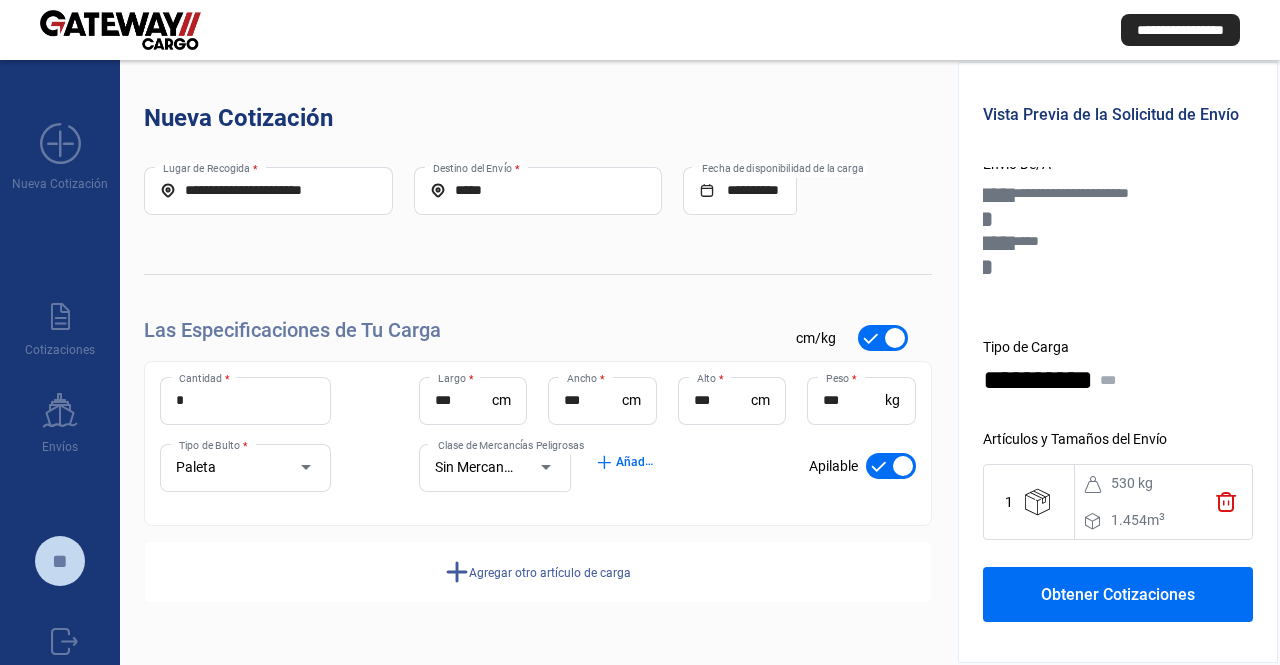 drag, startPoint x: 1061, startPoint y: 326, endPoint x: 1074, endPoint y: 498, distance: 172.49059 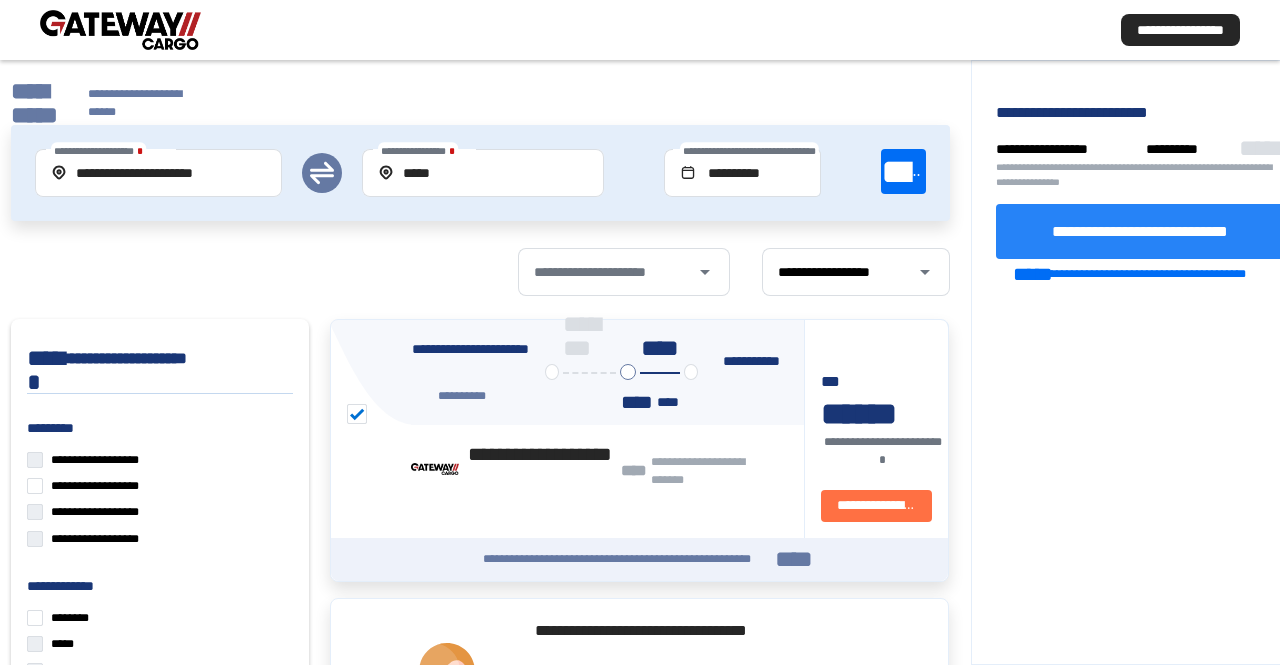 click on "**********" 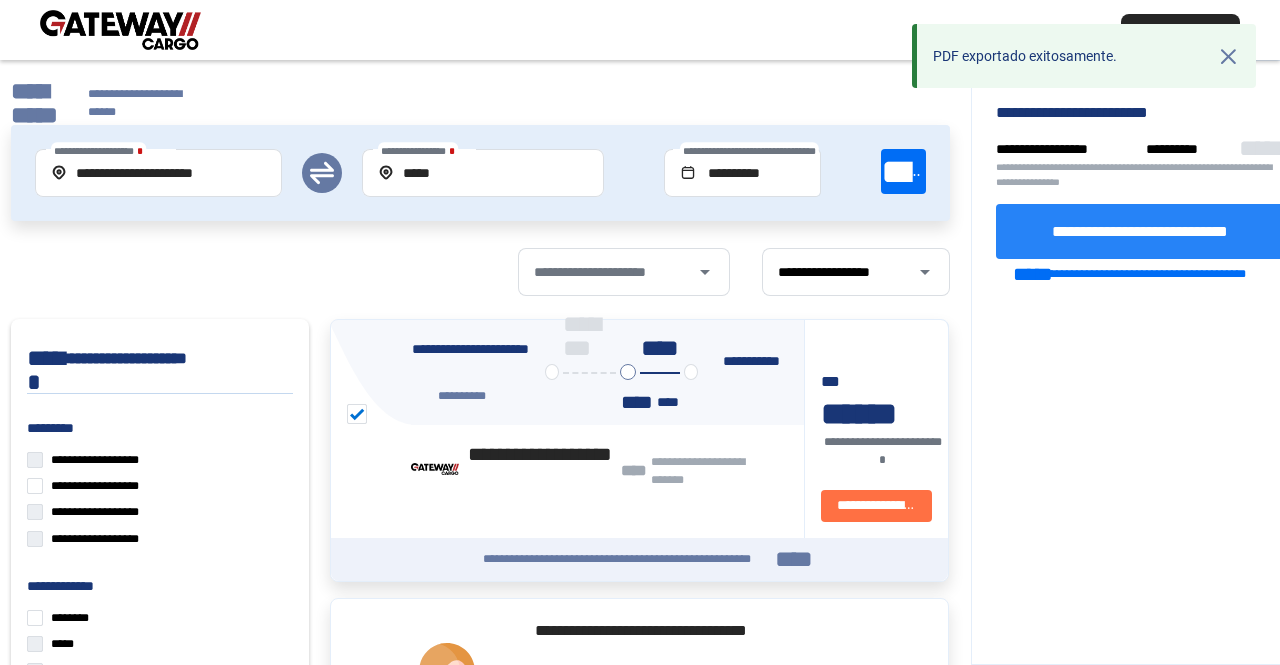 click on "**********" 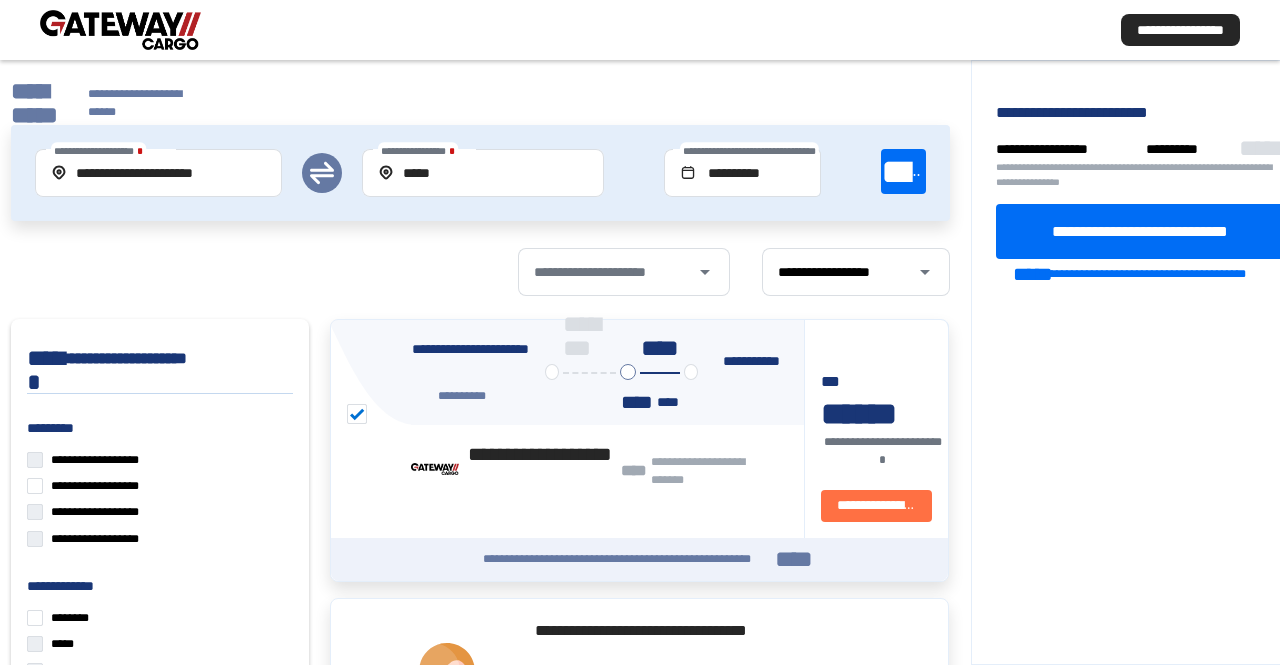 click at bounding box center [120, 30] 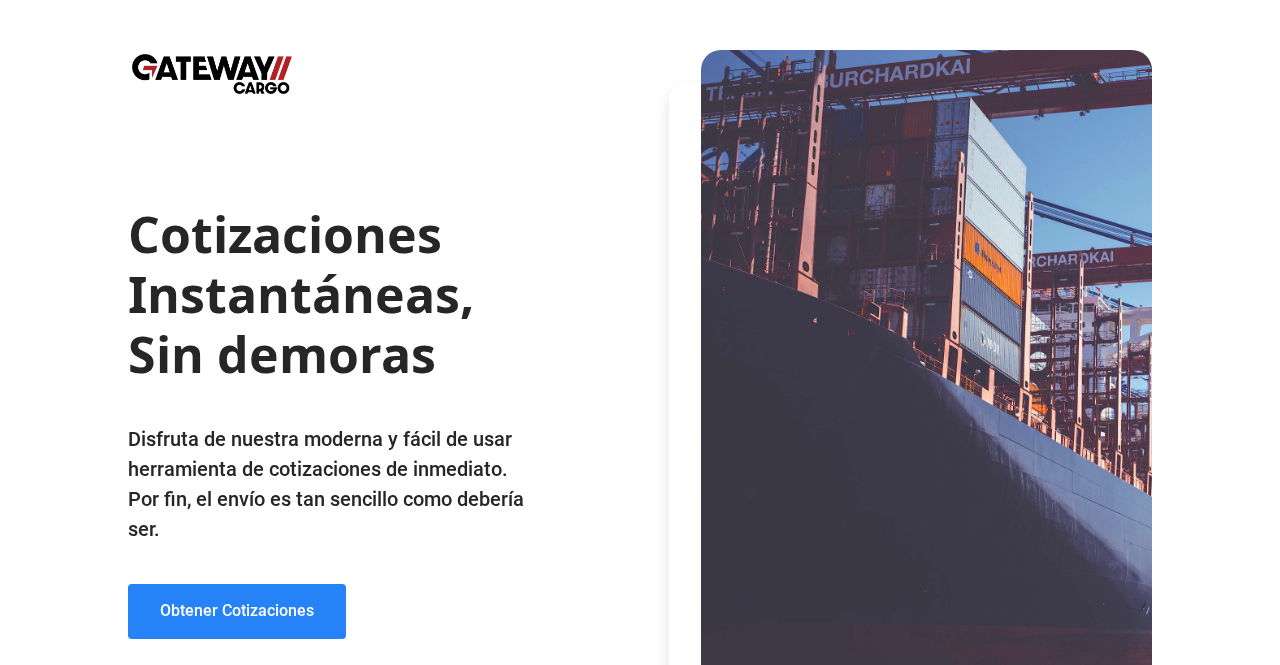 click on "Obtener Cotizaciones" 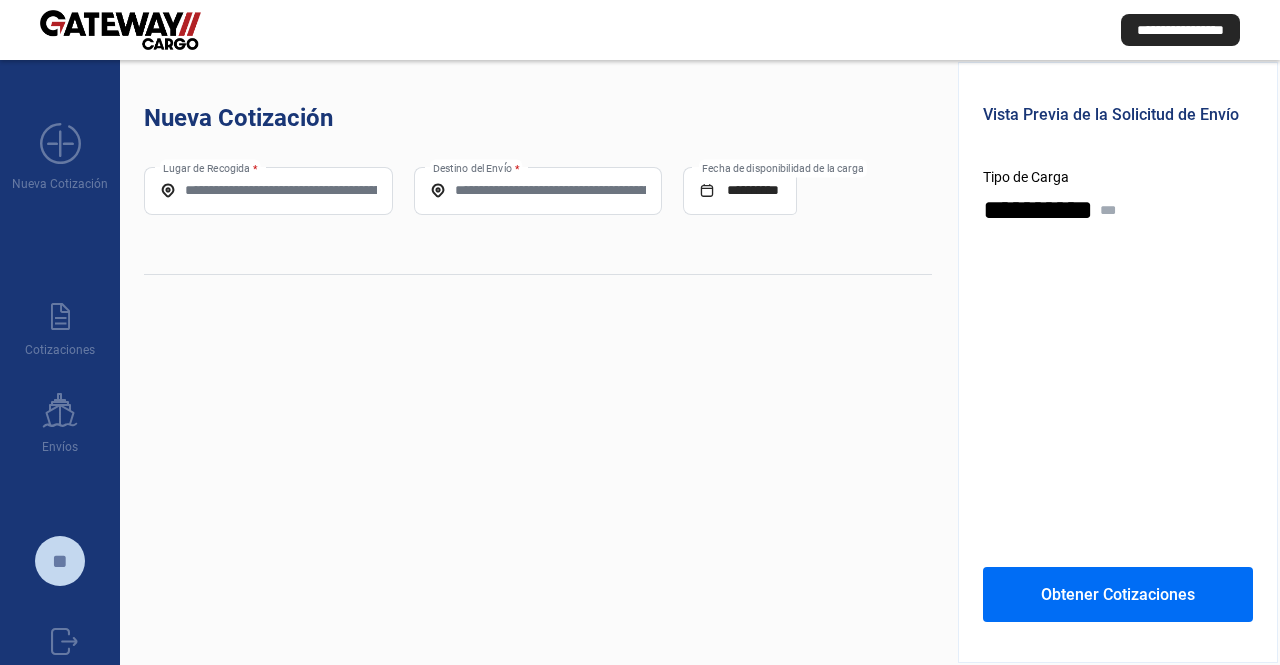 click on "Lugar de Recogida *" at bounding box center [268, 190] 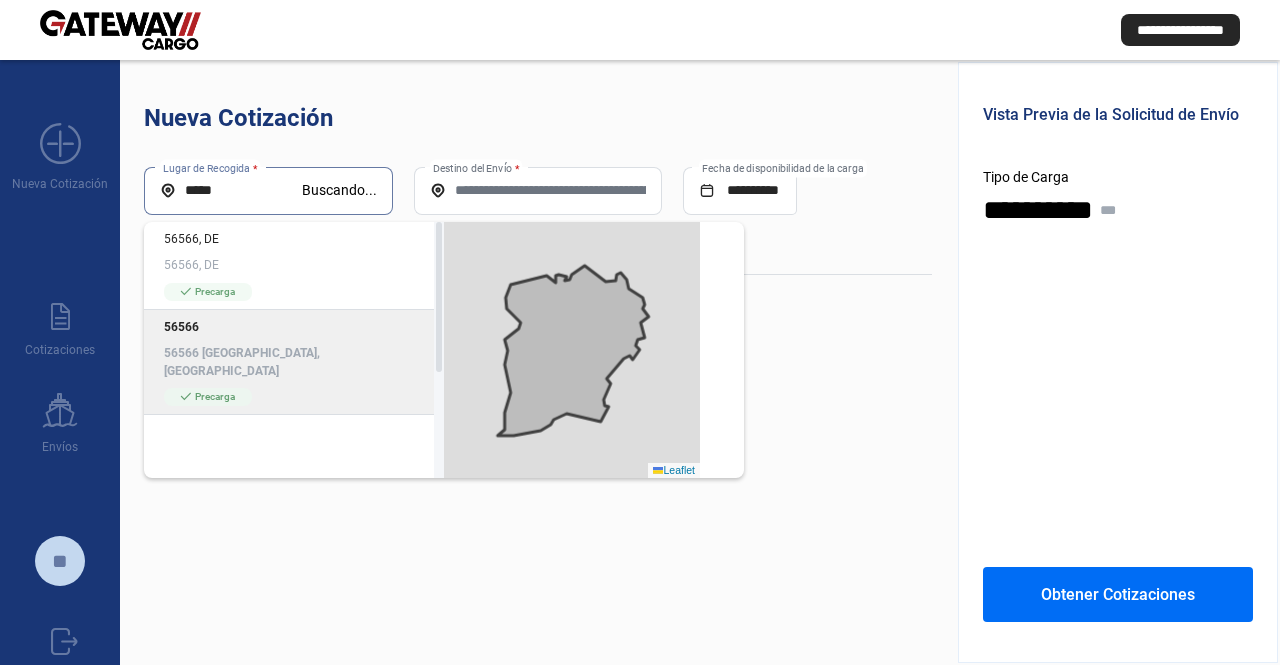 click on "56566 56566 [GEOGRAPHIC_DATA], [GEOGRAPHIC_DATA]" 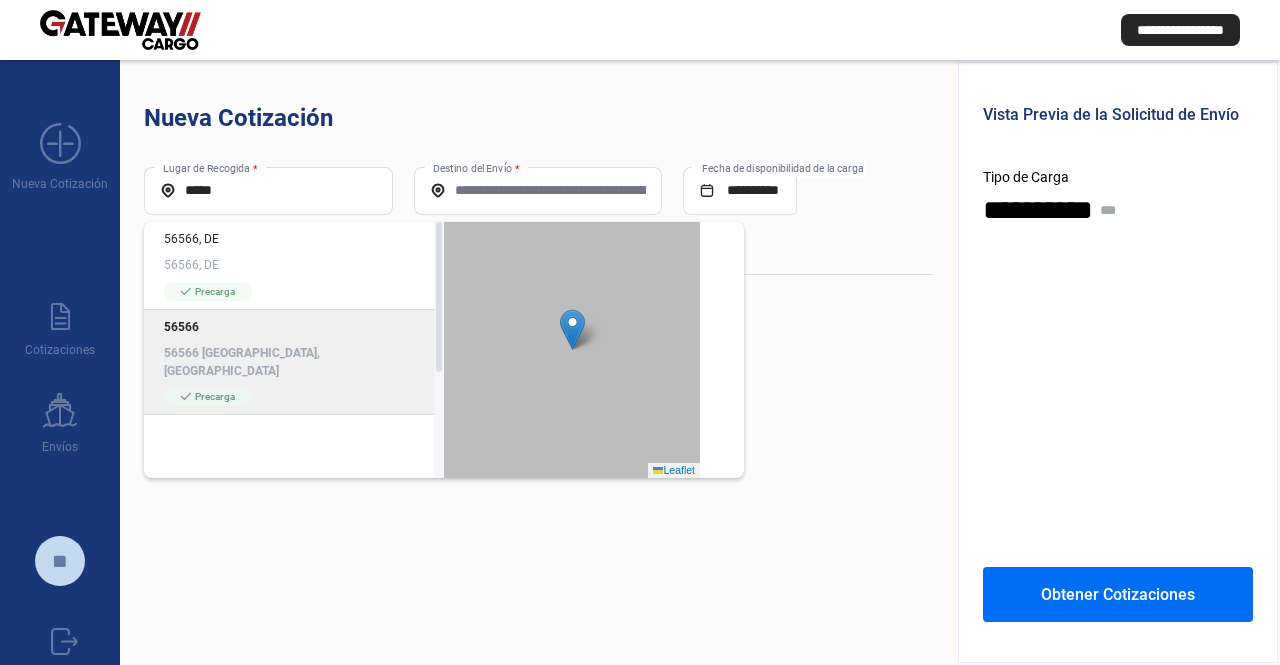 click on "56566 [GEOGRAPHIC_DATA], [GEOGRAPHIC_DATA]" 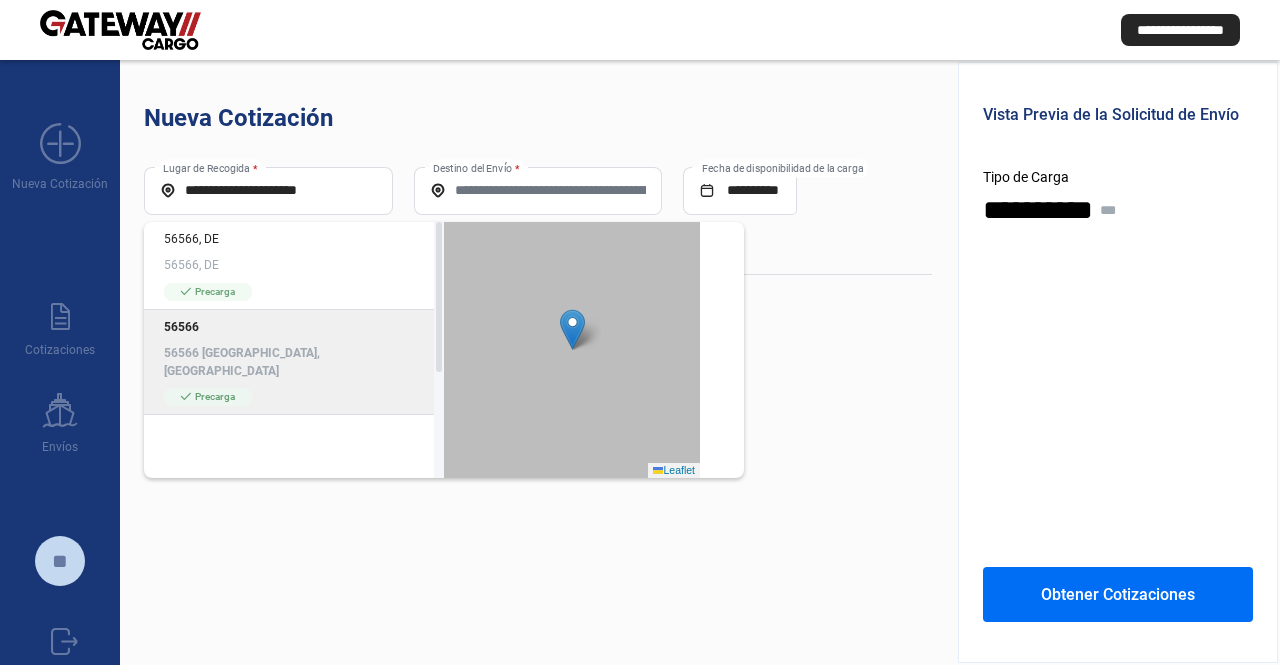 type on "**********" 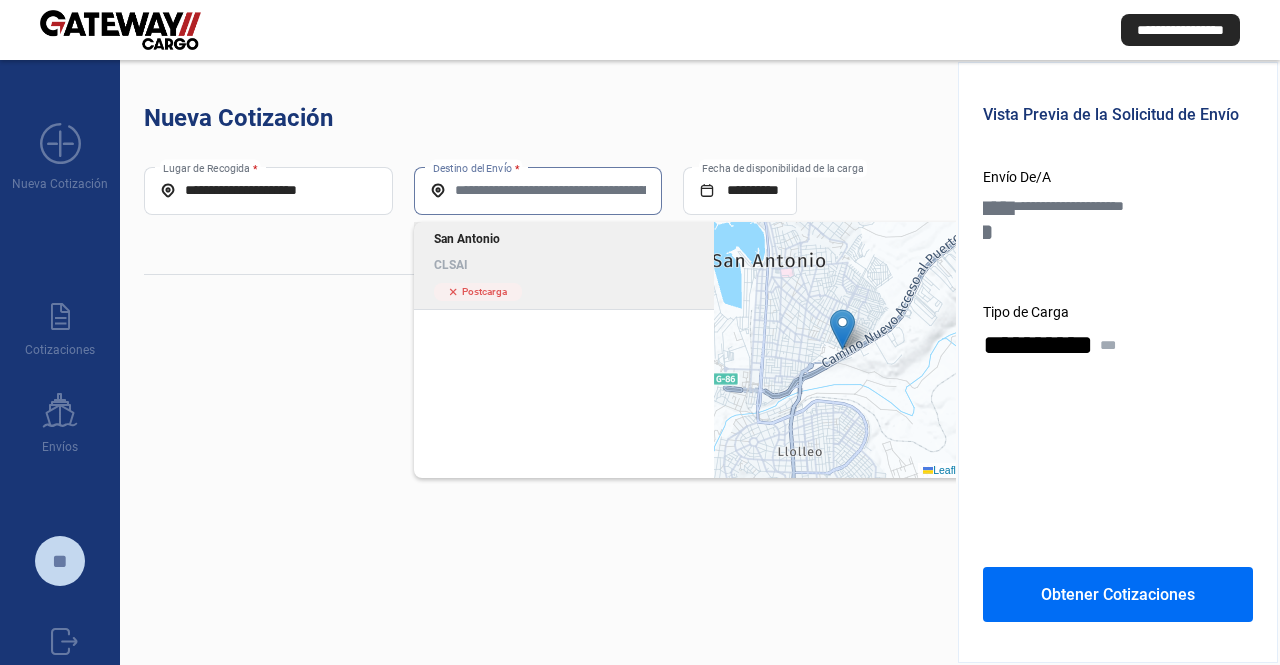 click on "Destino del Envío *" at bounding box center (538, 190) 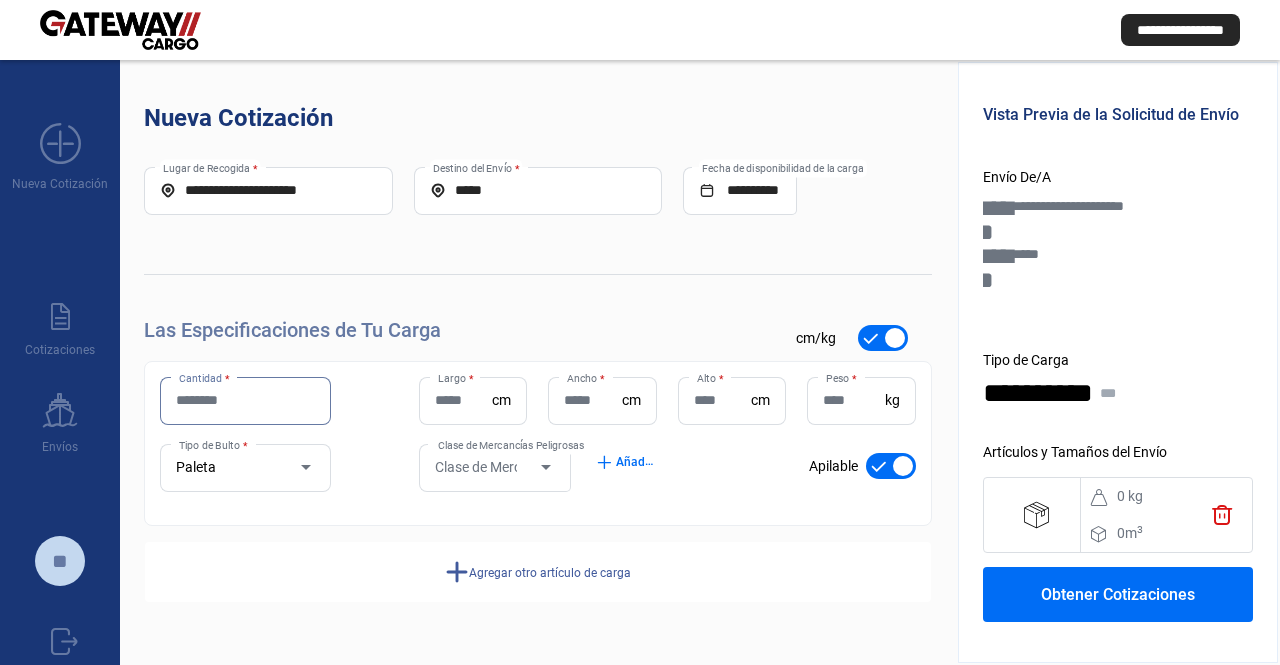 click on "Cantidad *" at bounding box center [245, 400] 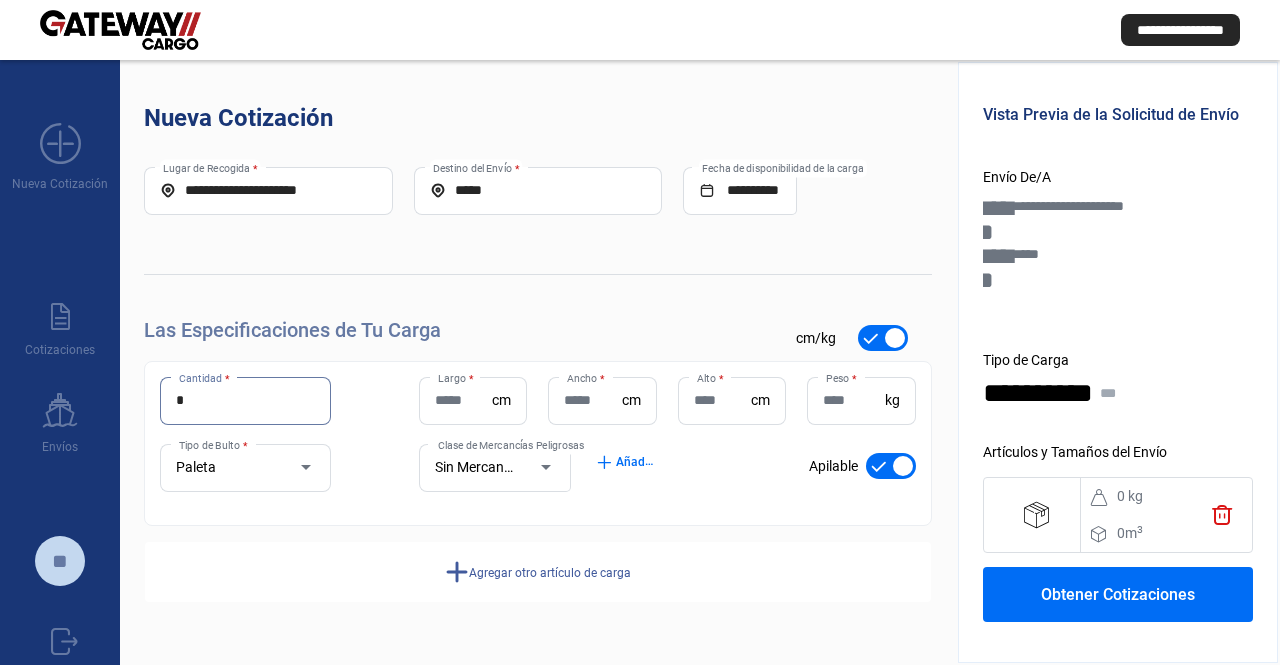 type on "*" 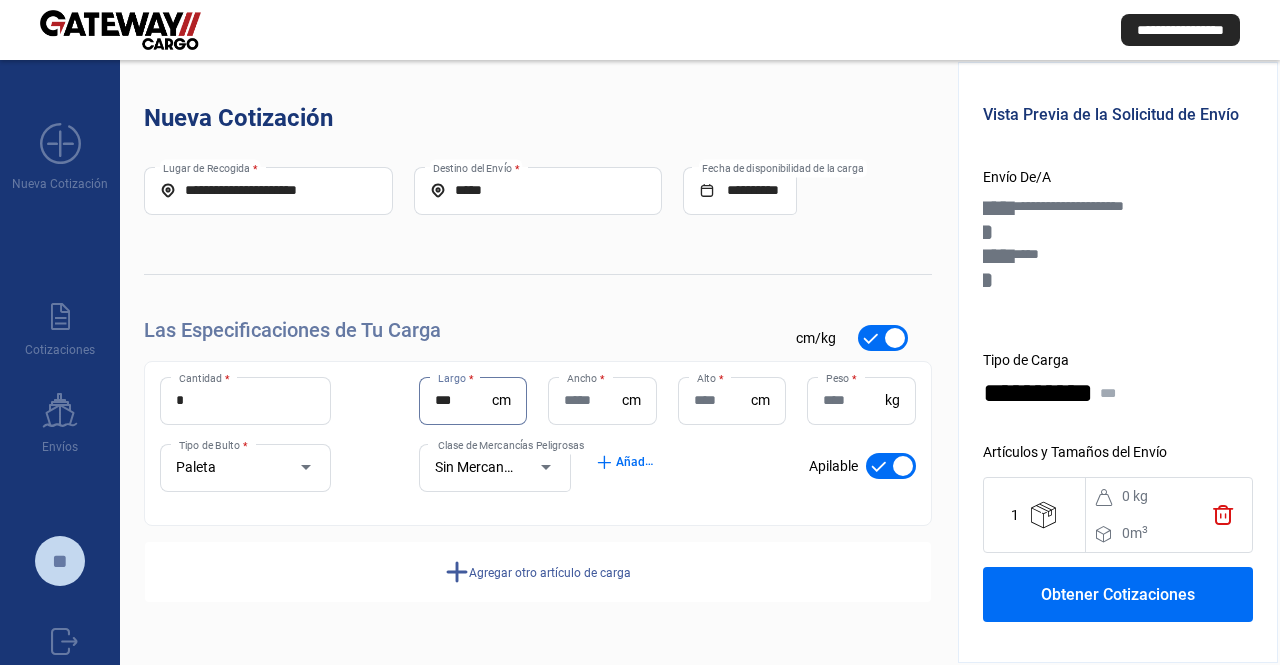 type on "***" 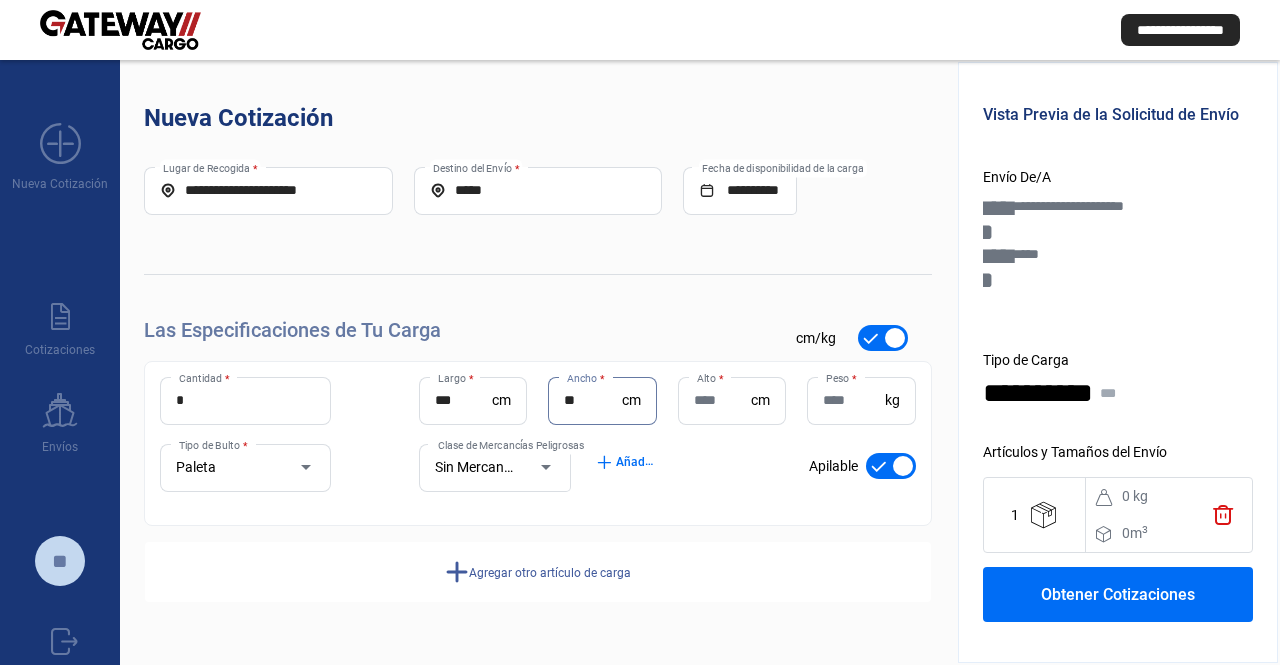 type on "**" 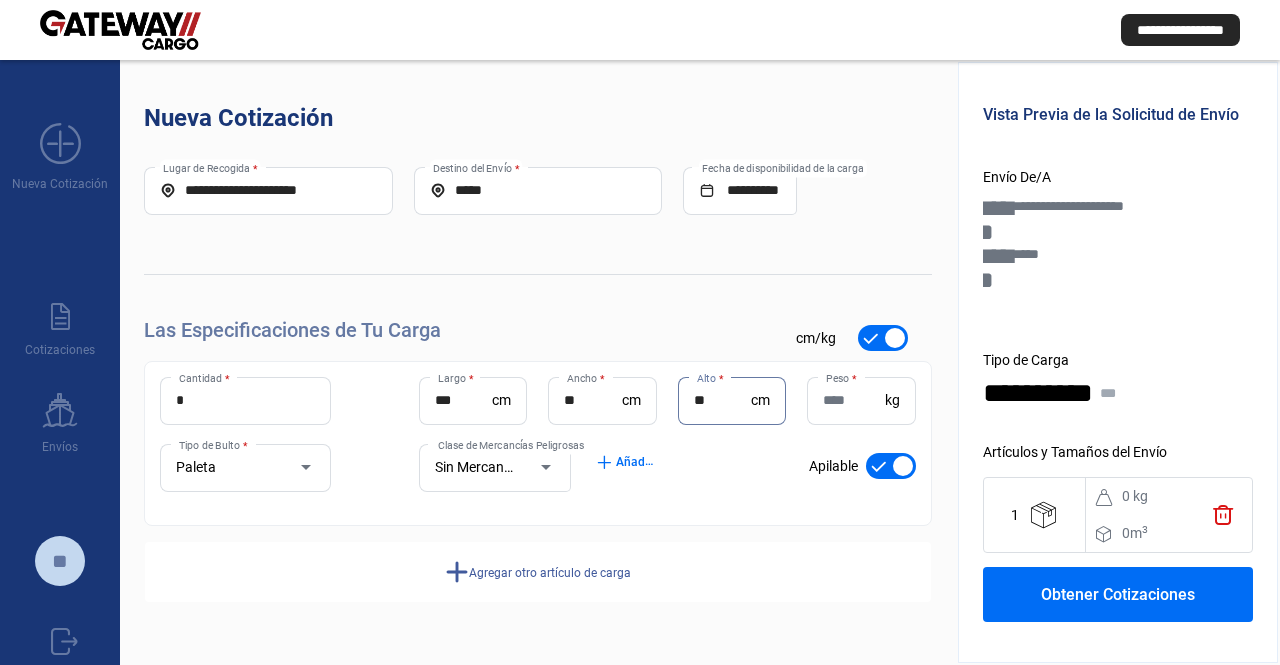 type on "**" 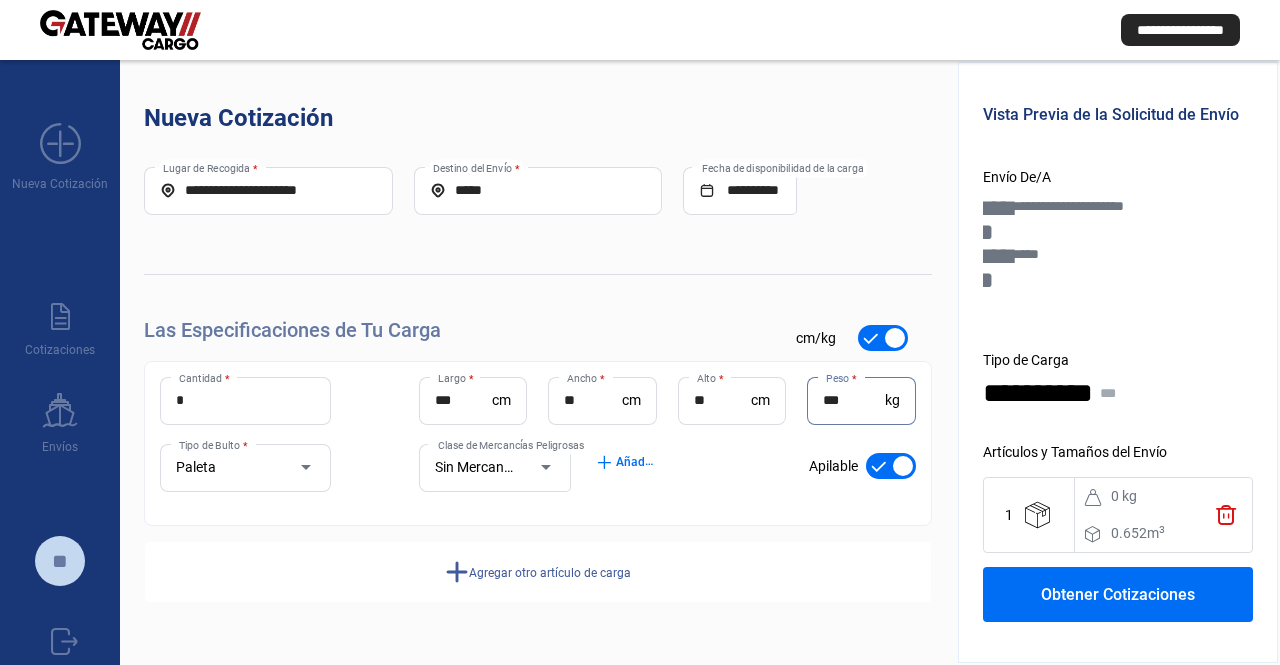 type on "***" 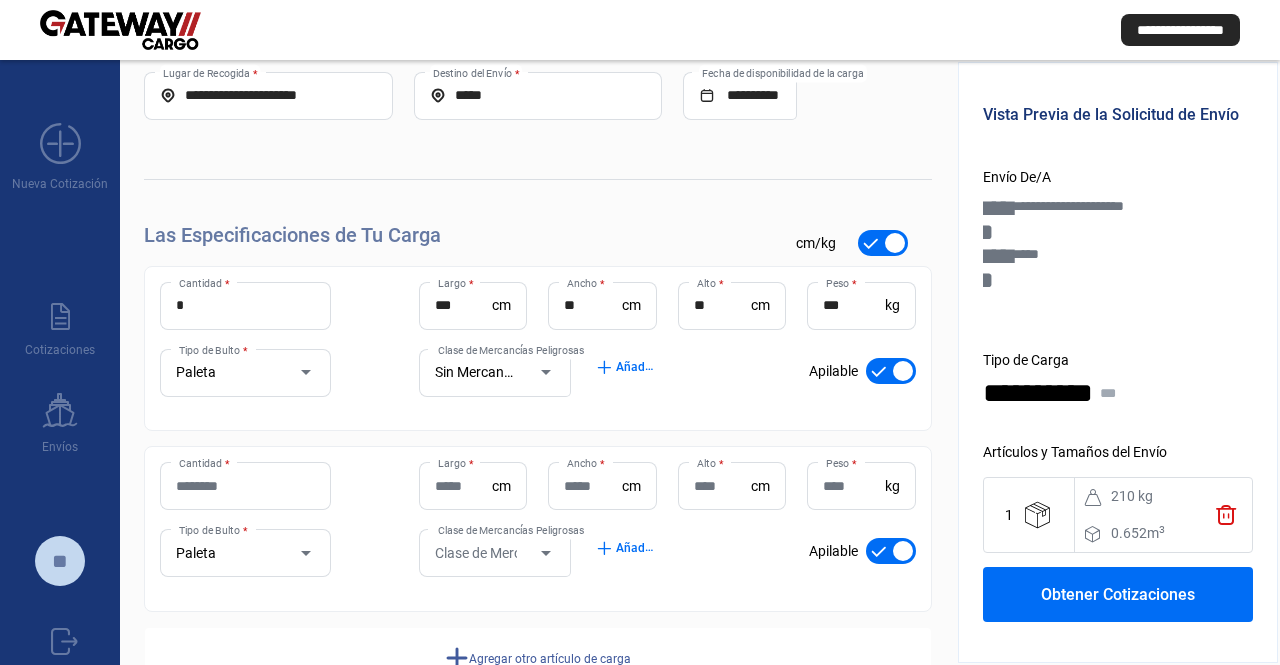 drag, startPoint x: 514, startPoint y: 266, endPoint x: 336, endPoint y: 462, distance: 264.76404 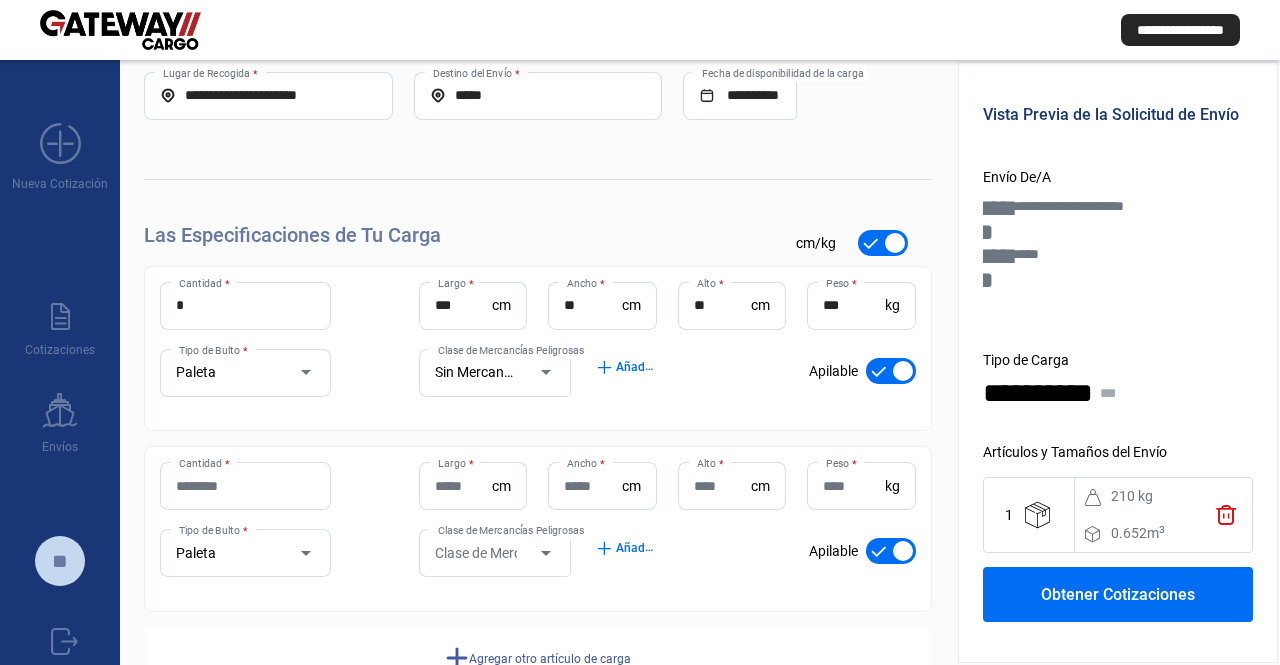 scroll, scrollTop: 157, scrollLeft: 0, axis: vertical 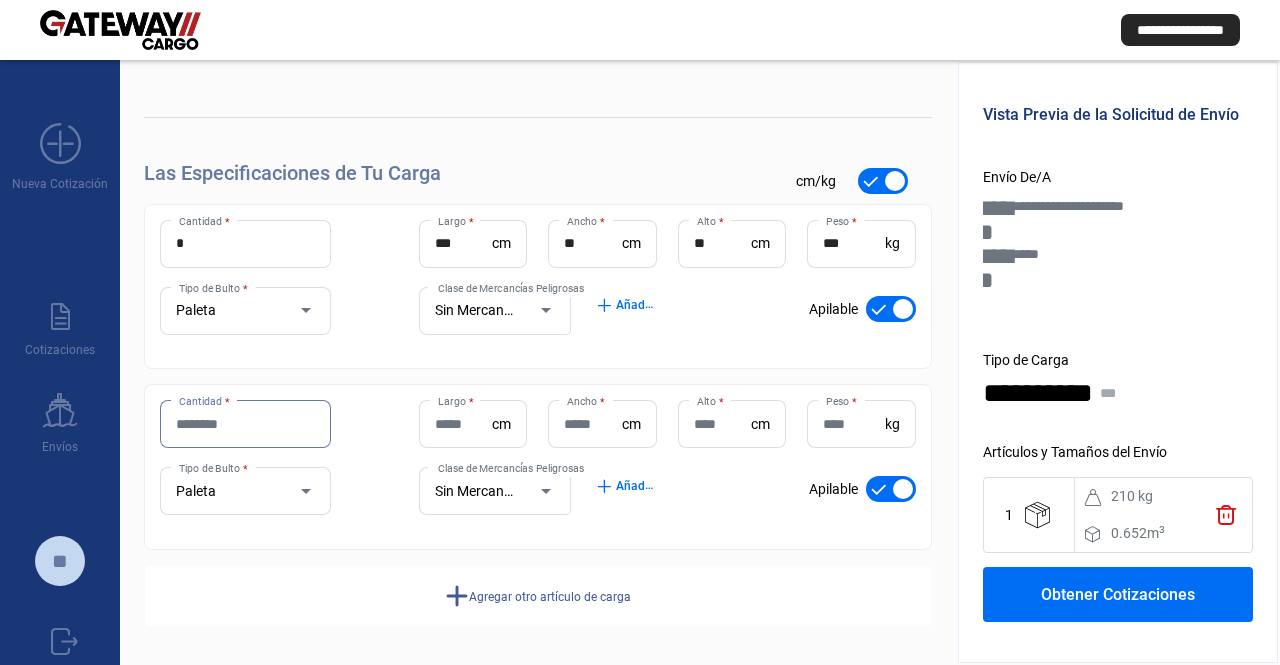 click on "Cantidad *" at bounding box center [245, 424] 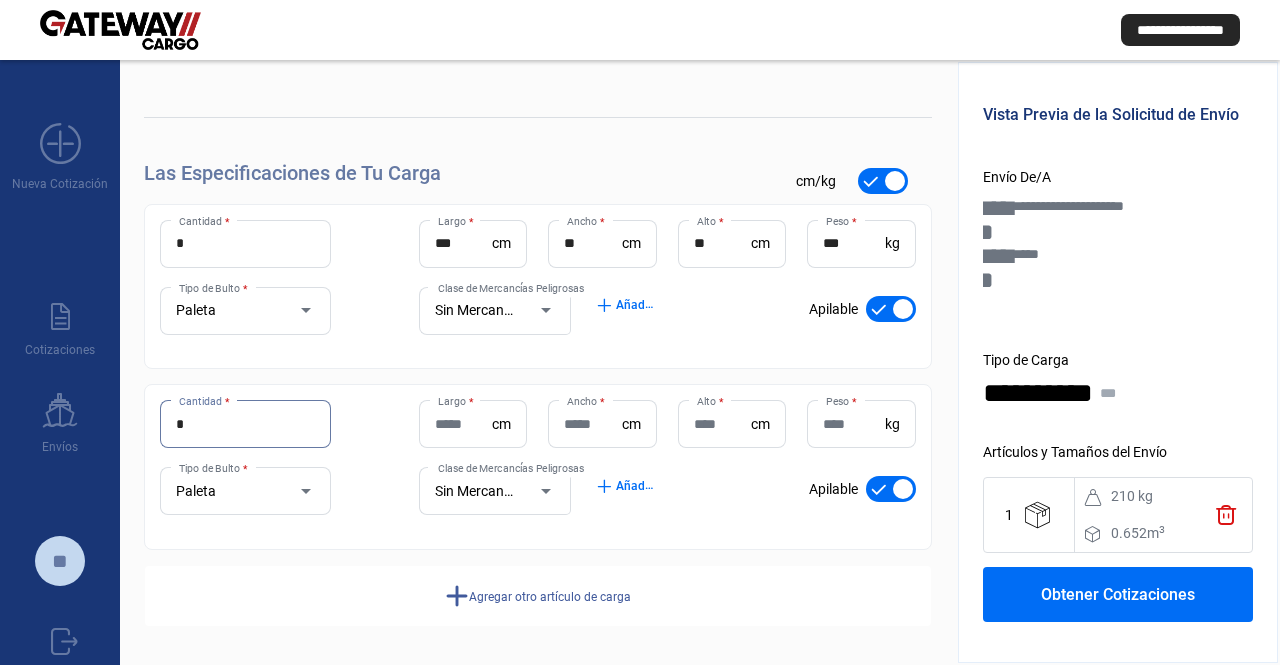 type on "*" 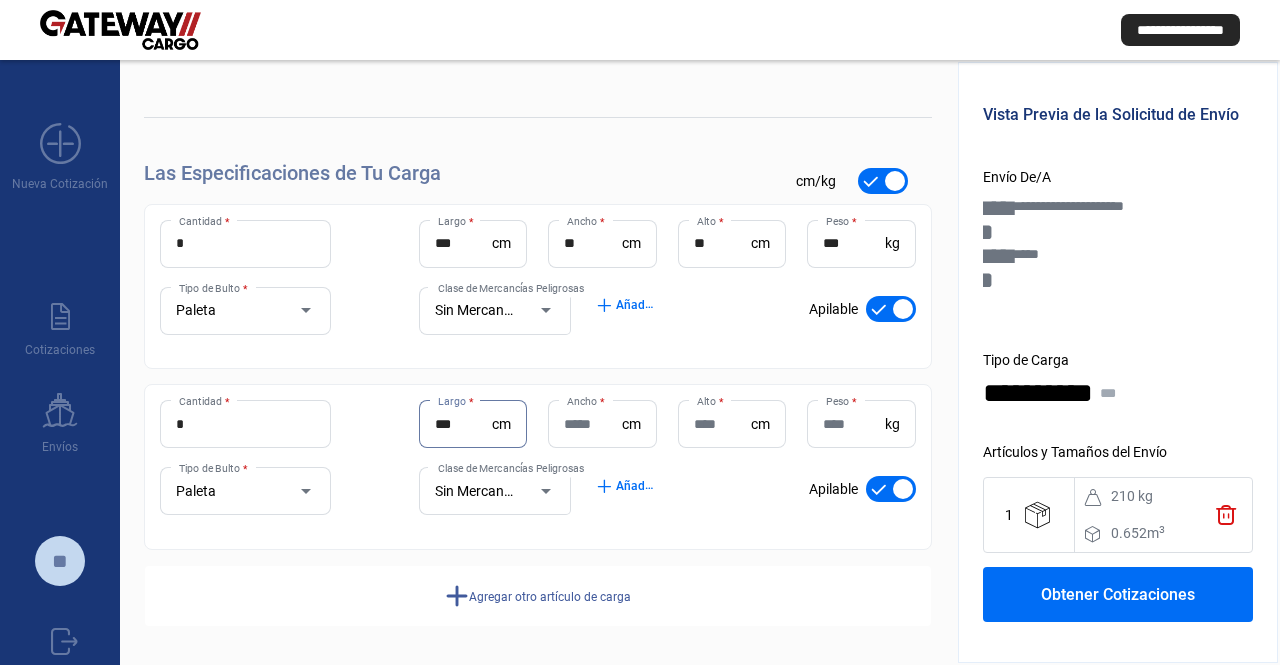 type on "***" 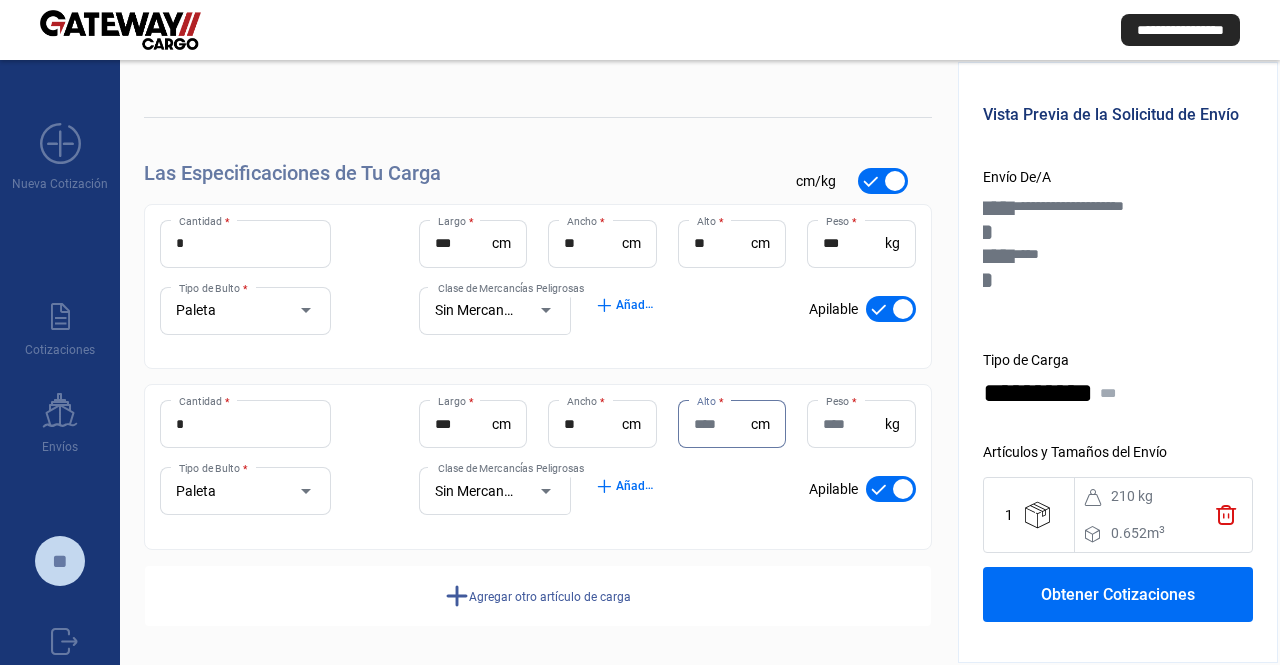 click on "**" at bounding box center (592, 424) 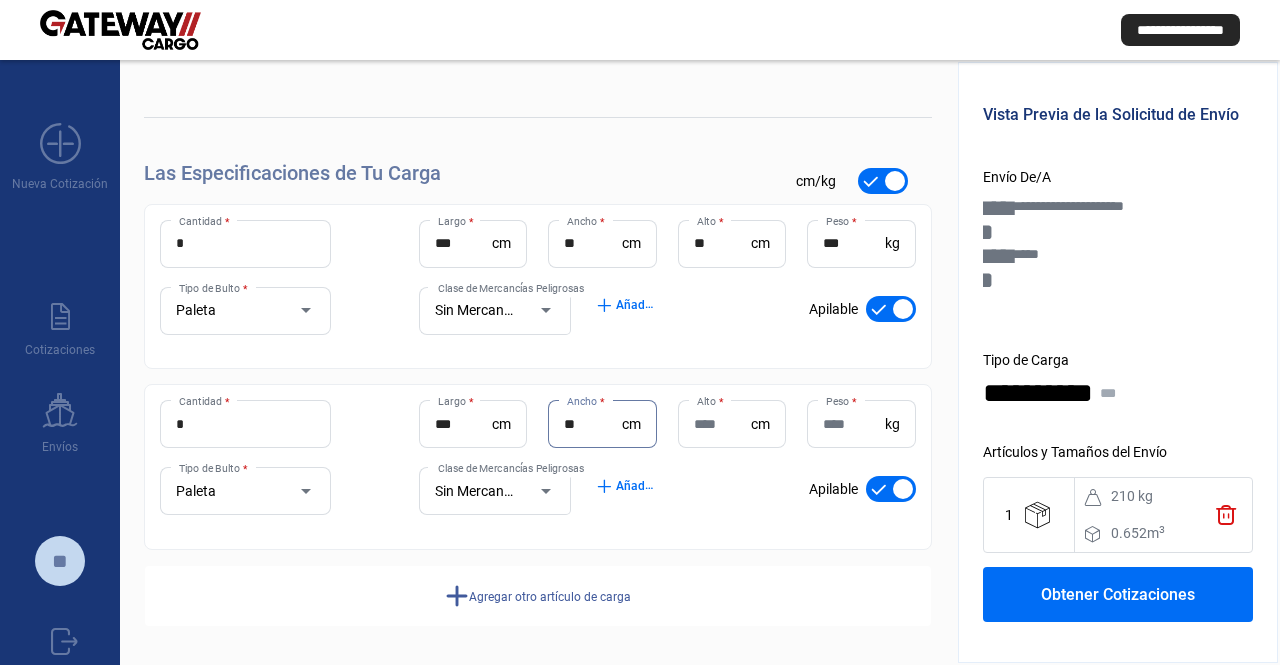 click on "**" at bounding box center (592, 424) 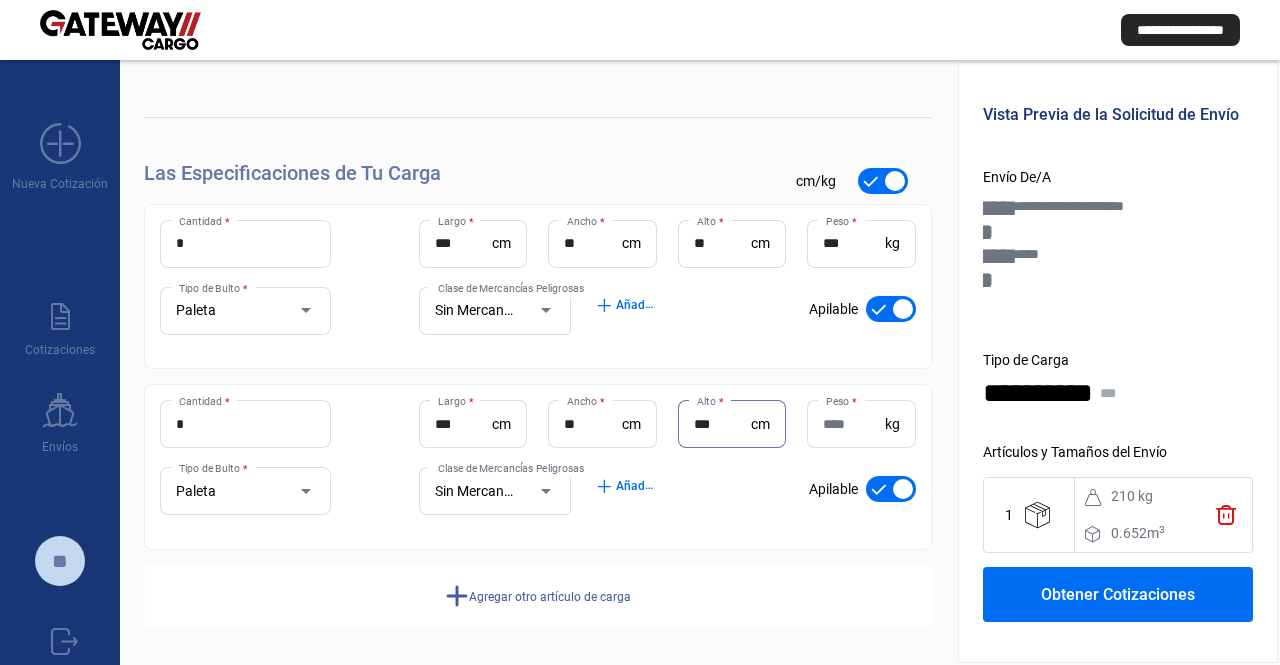 type on "***" 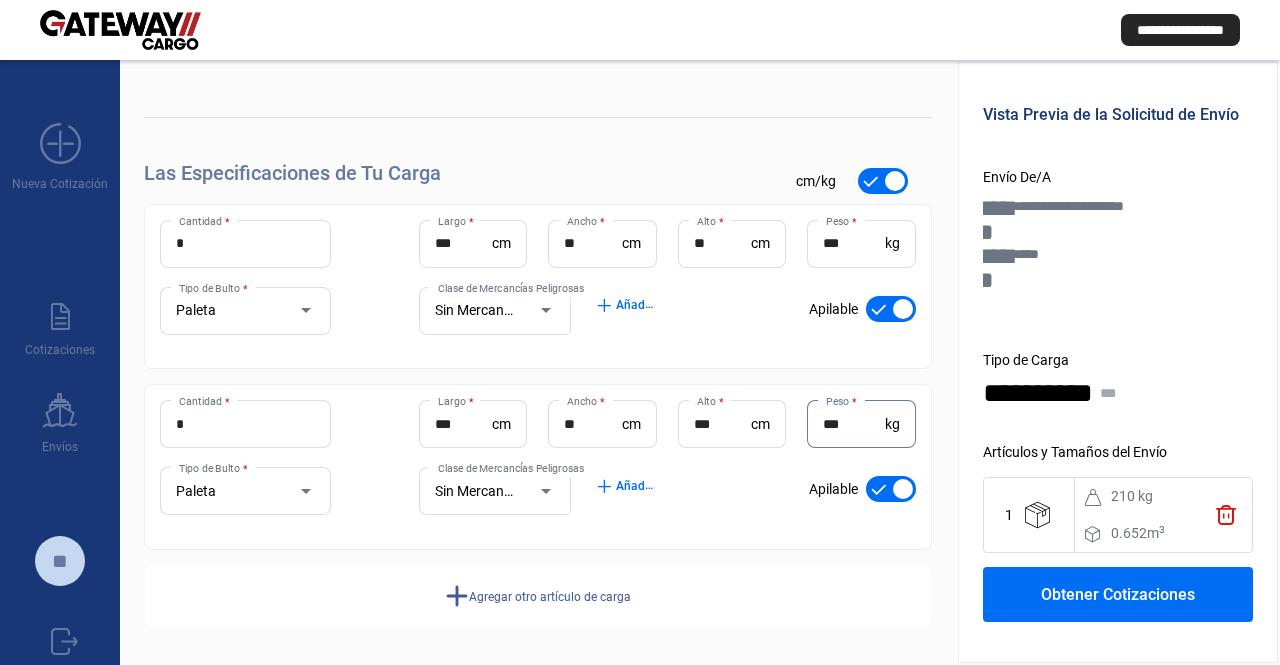 type on "***" 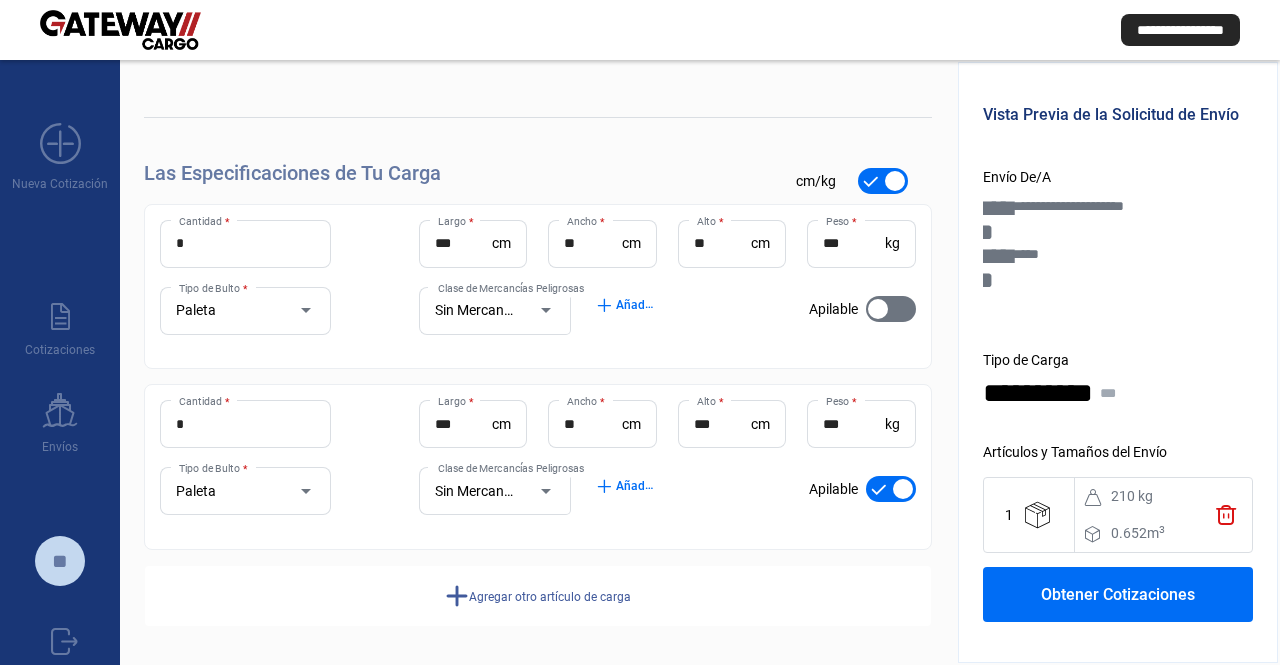 click at bounding box center (891, 489) 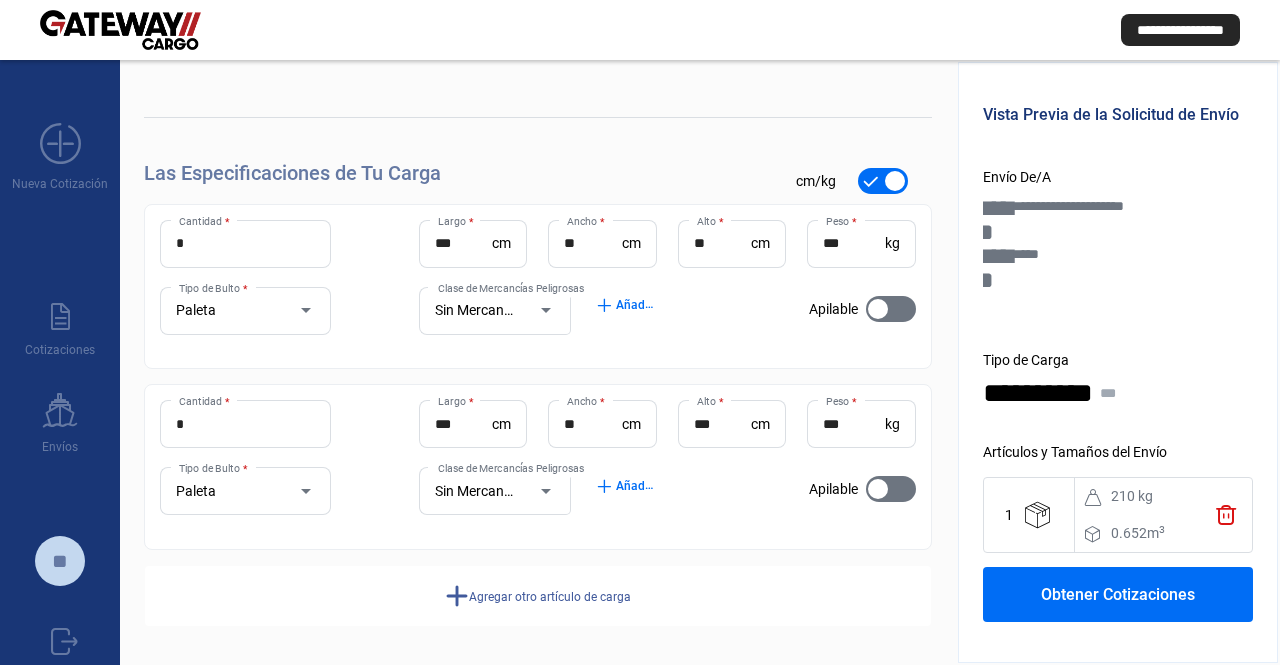 scroll, scrollTop: 116, scrollLeft: 0, axis: vertical 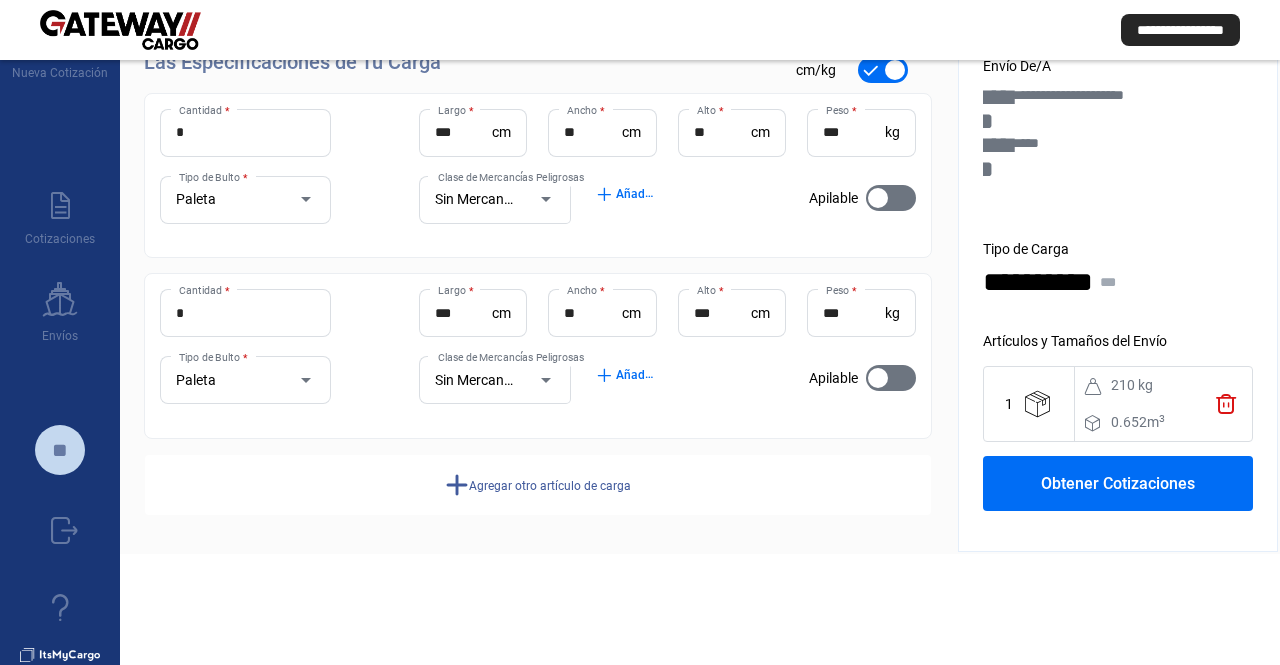 drag, startPoint x: 666, startPoint y: 281, endPoint x: 659, endPoint y: 485, distance: 204.12006 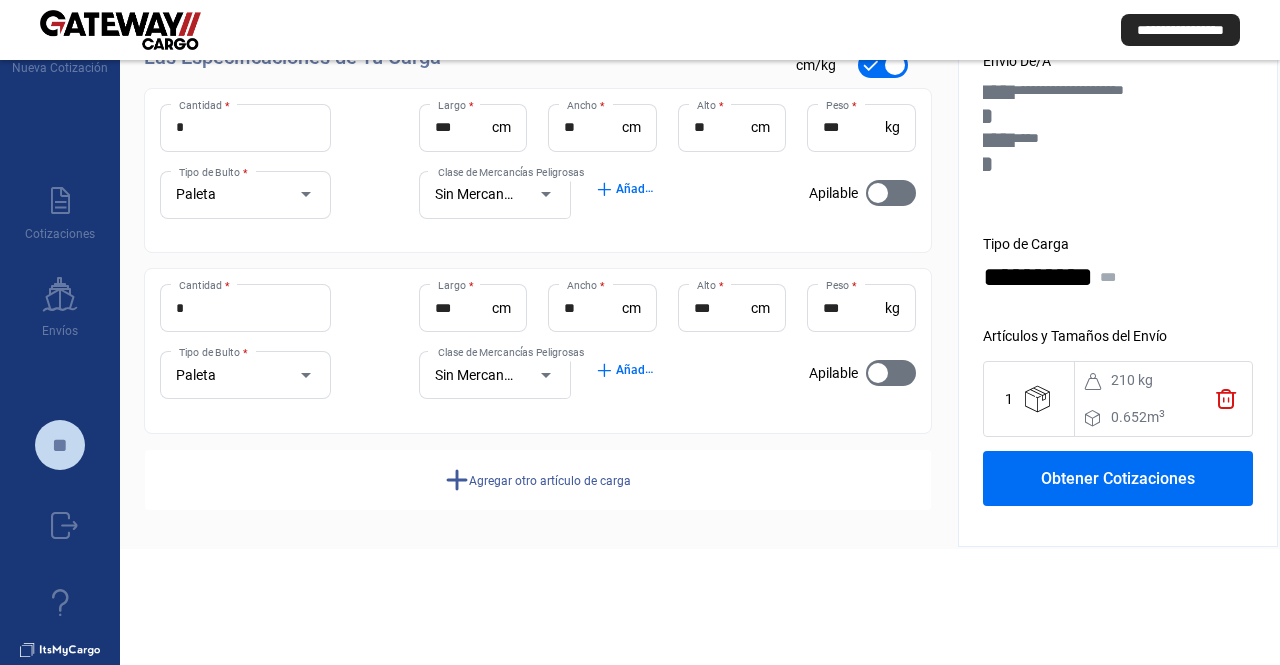 click on "Agregar otro artículo de carga" 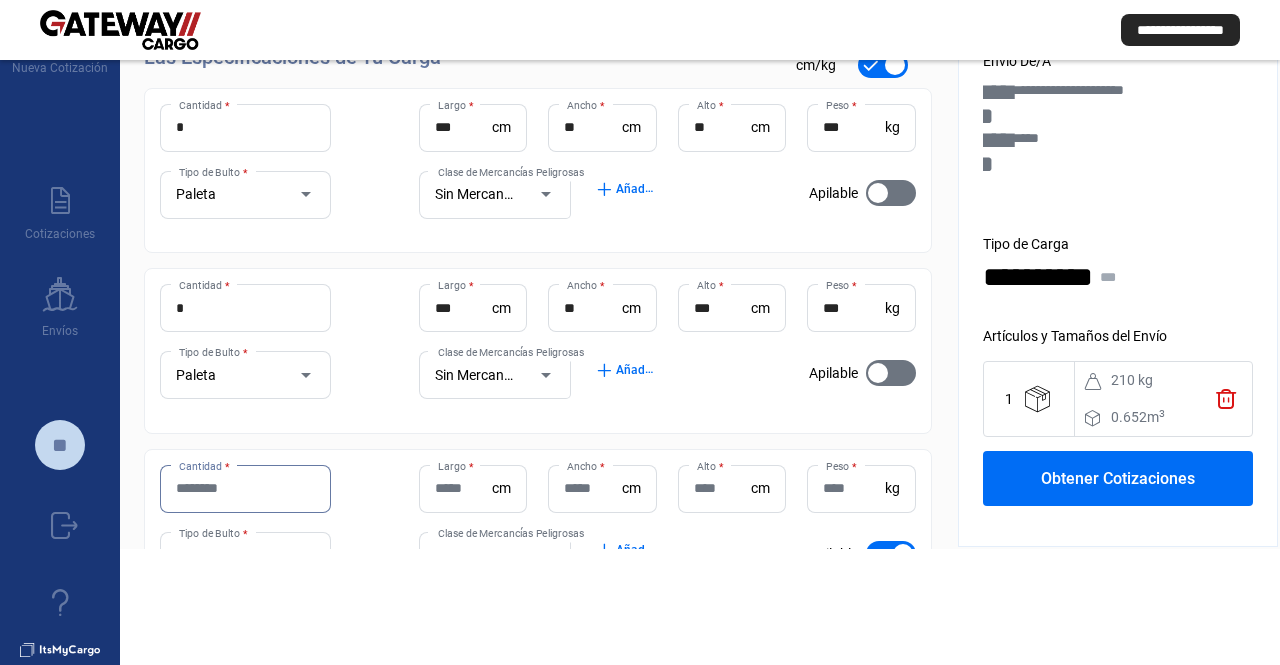 click on "Cantidad *" at bounding box center (245, 488) 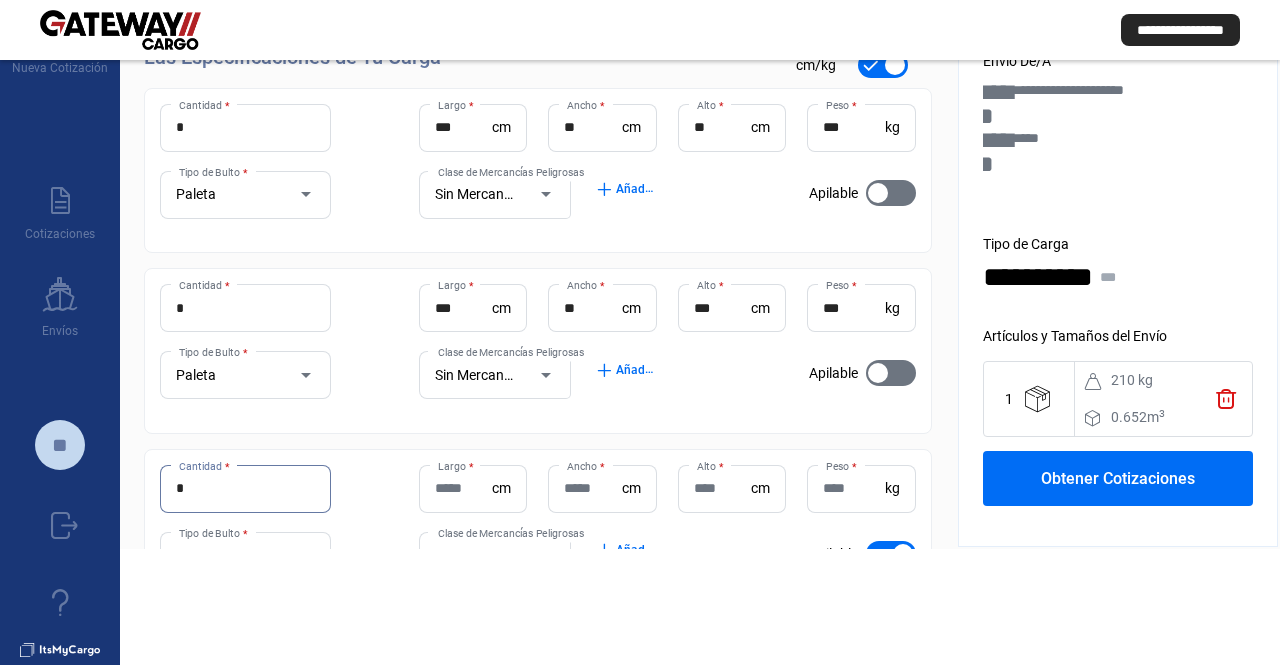 type on "*" 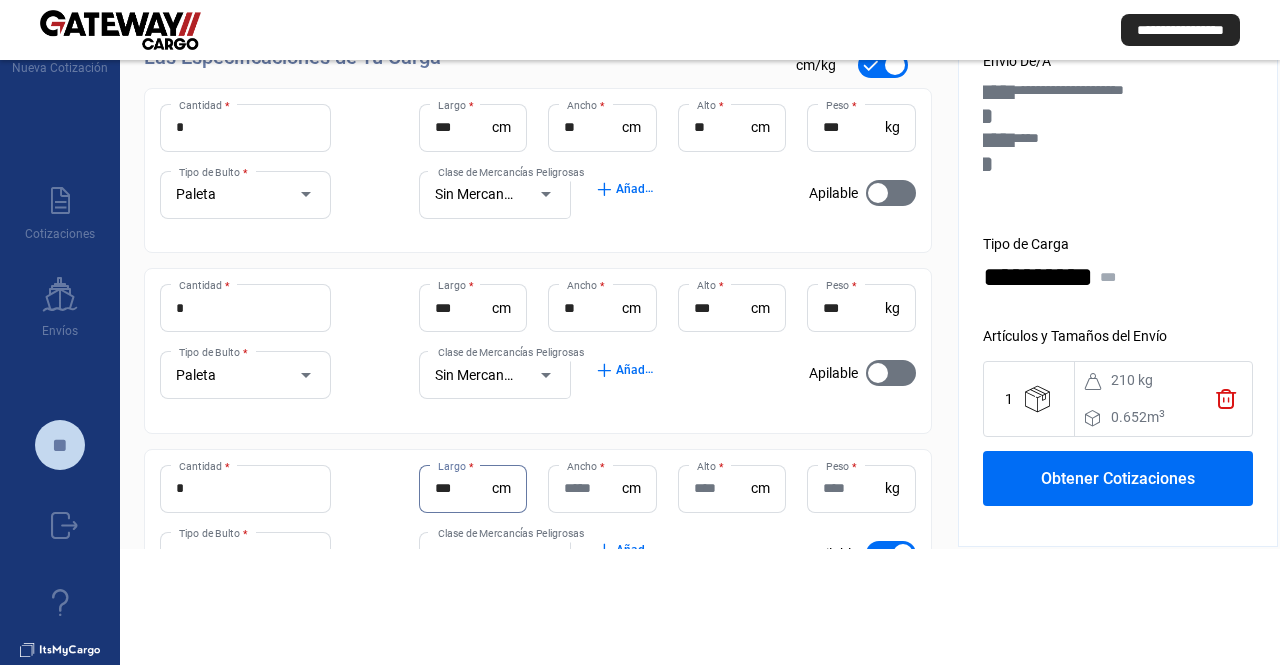 type on "***" 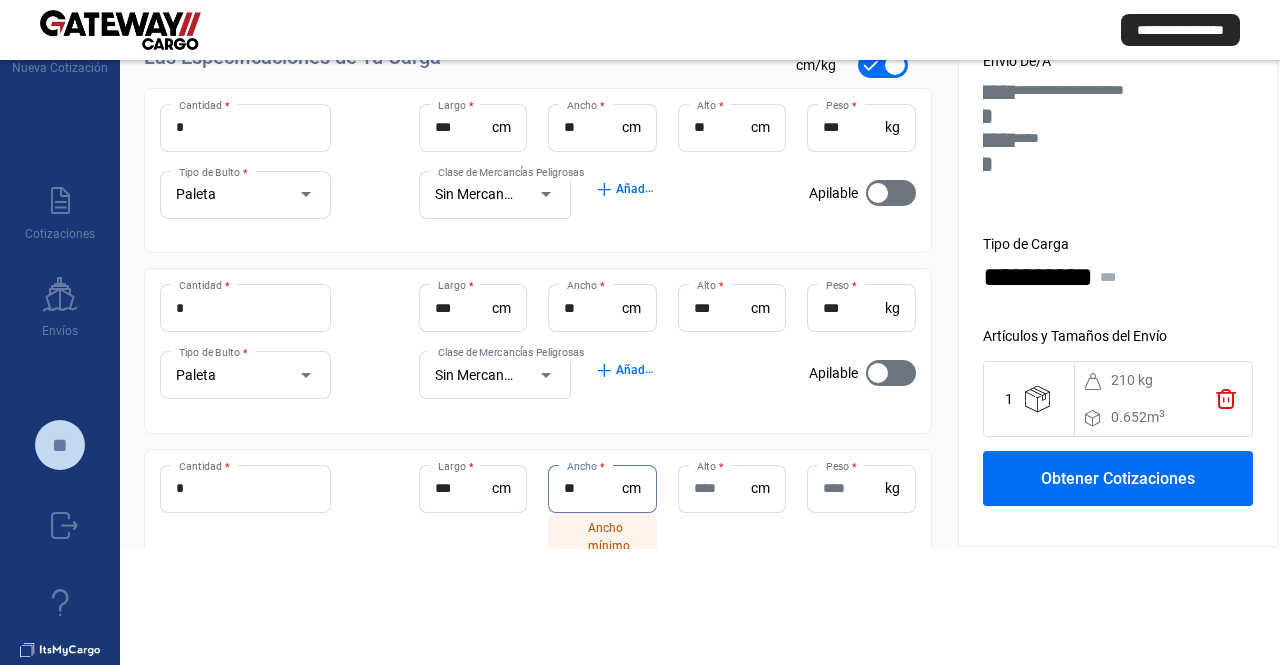 type on "**" 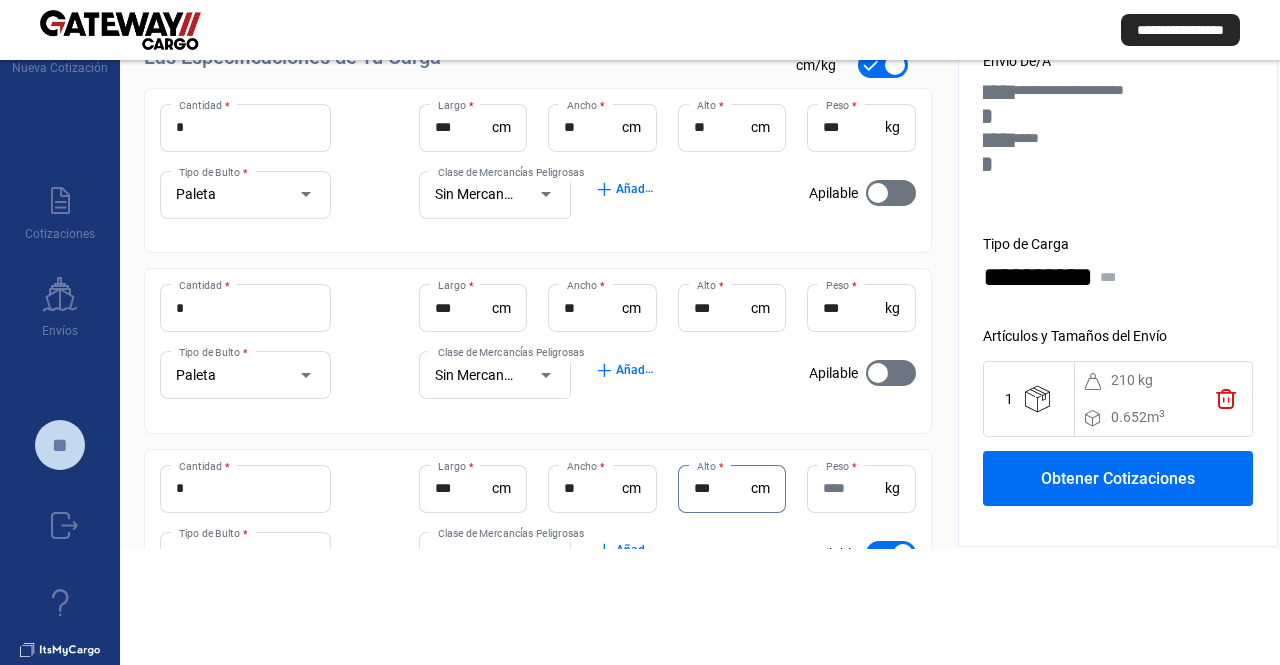 type on "***" 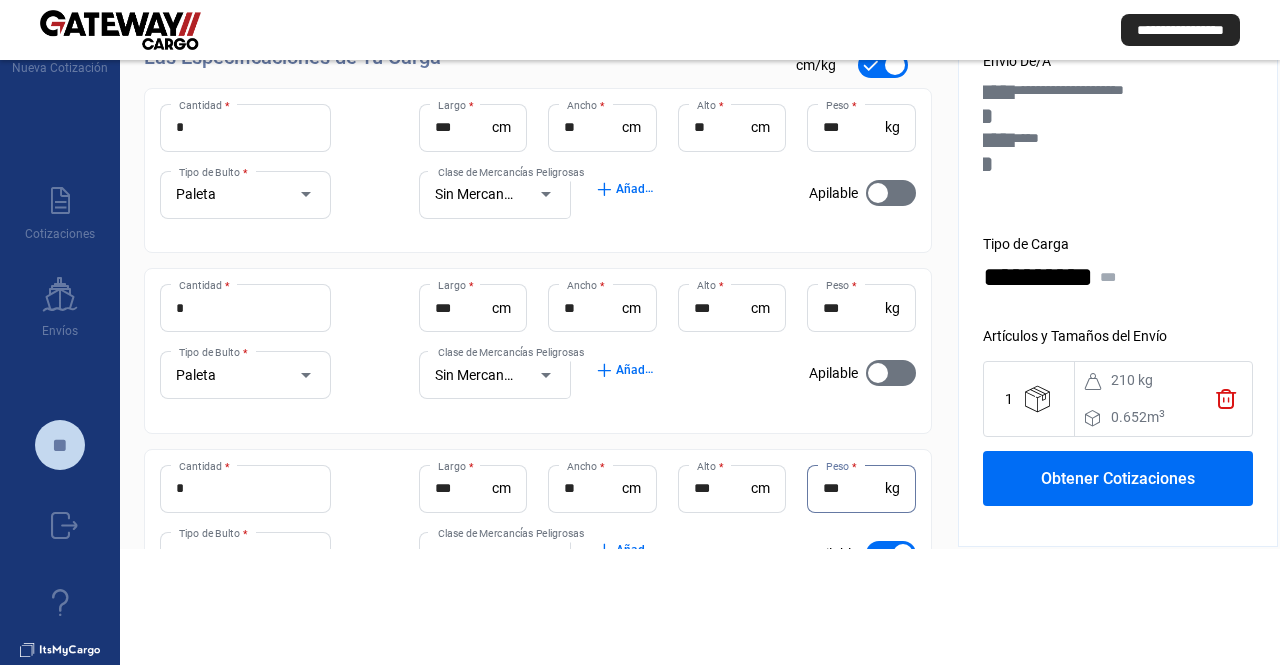 type on "***" 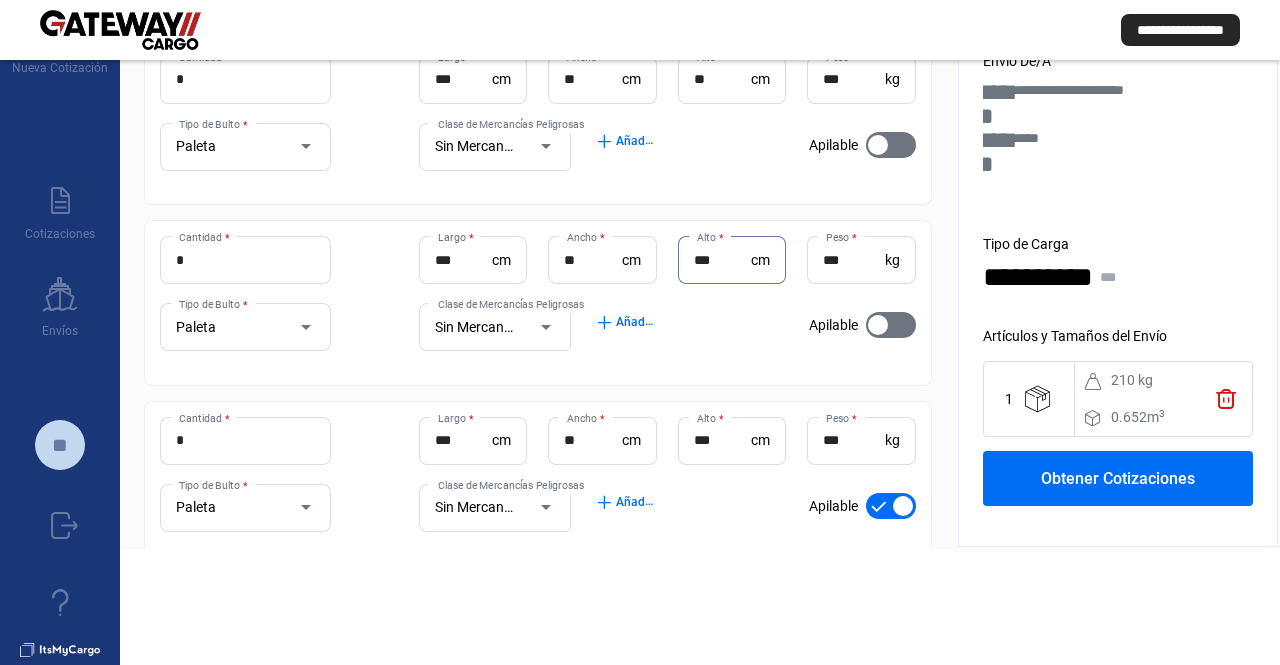 drag, startPoint x: 692, startPoint y: 315, endPoint x: 719, endPoint y: 511, distance: 197.85095 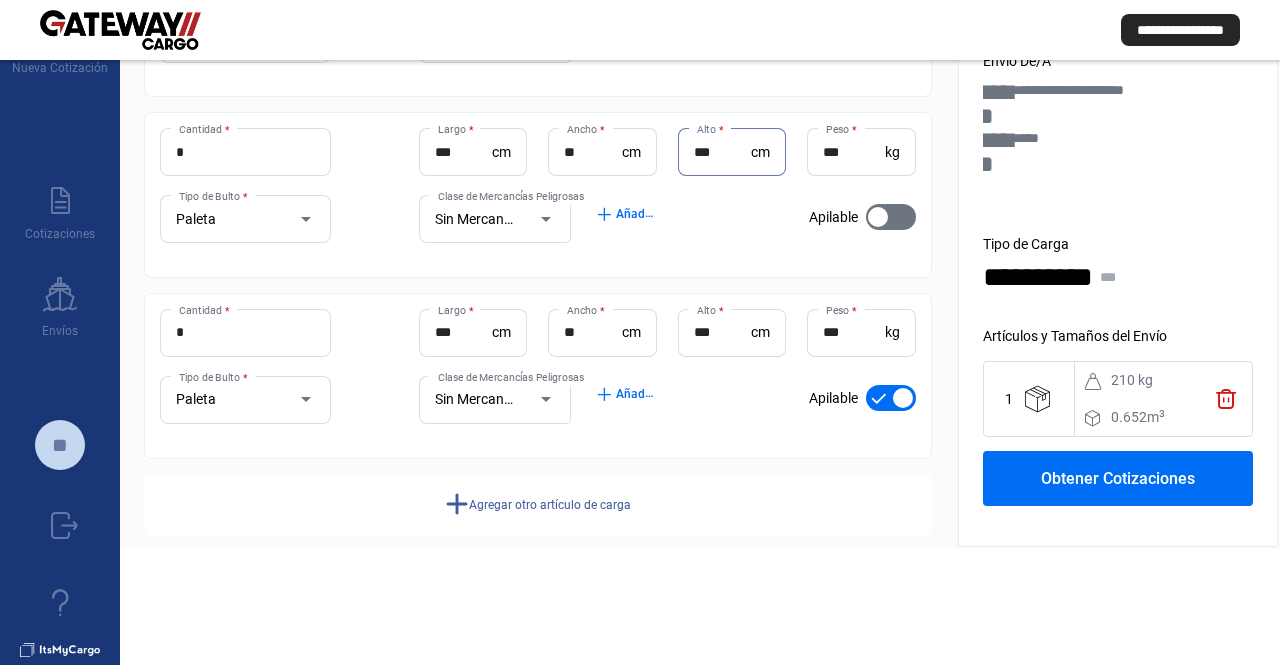 click at bounding box center [891, 398] 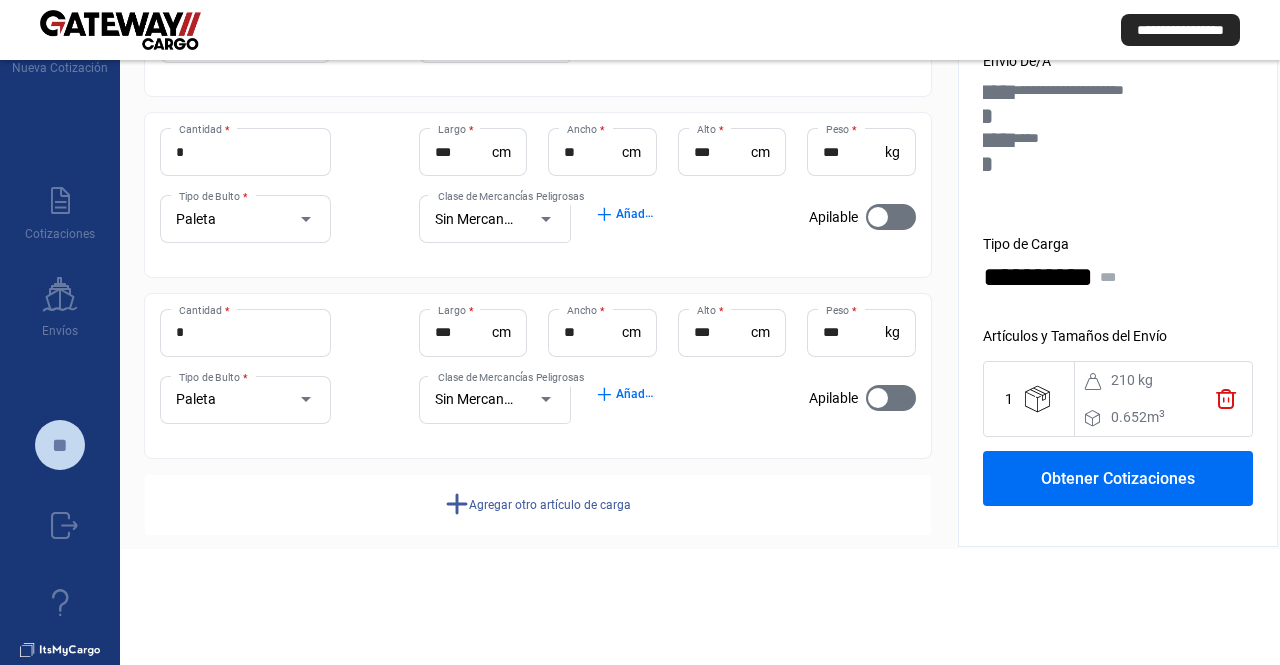 click on "add  Agregar otro artículo de carga" 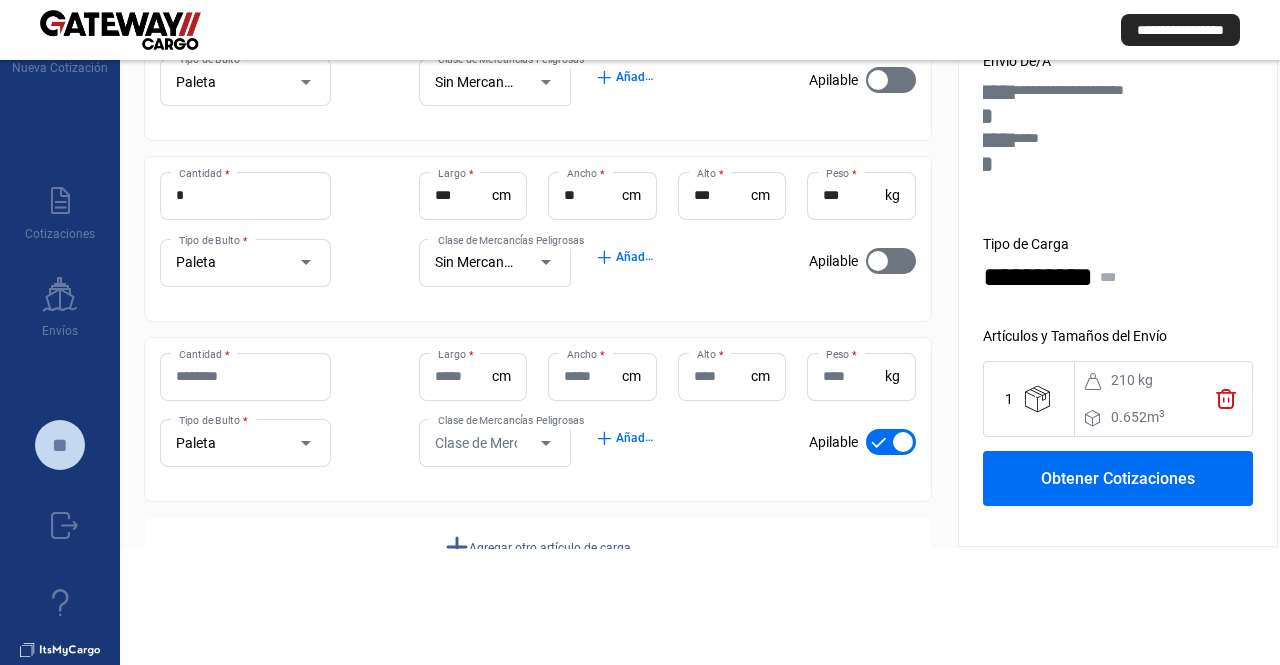 drag, startPoint x: 364, startPoint y: 355, endPoint x: 349, endPoint y: 479, distance: 124.90396 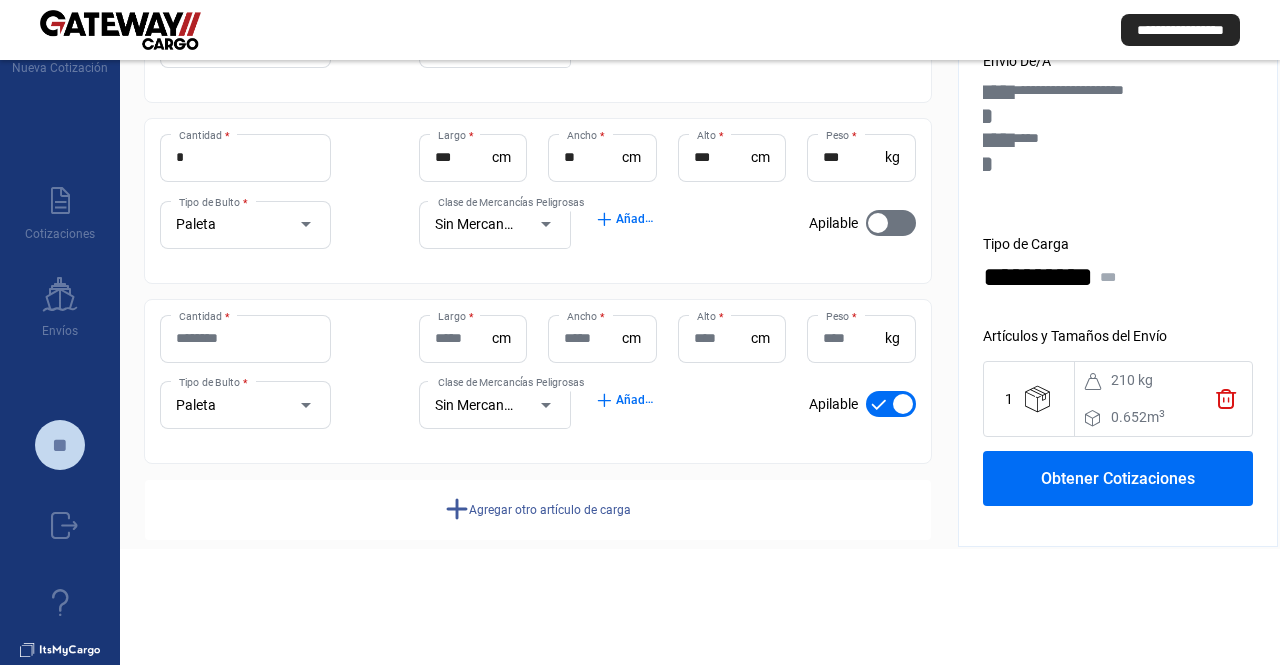 click on "Cantidad *" at bounding box center (245, 338) 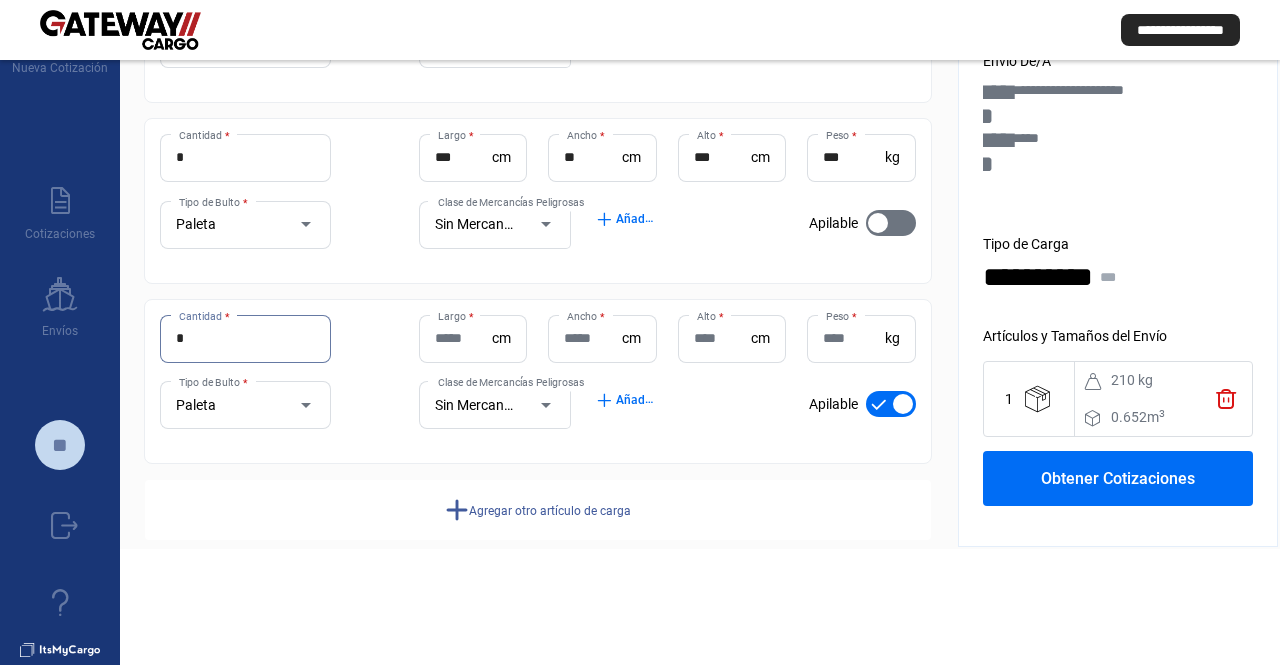 type on "*" 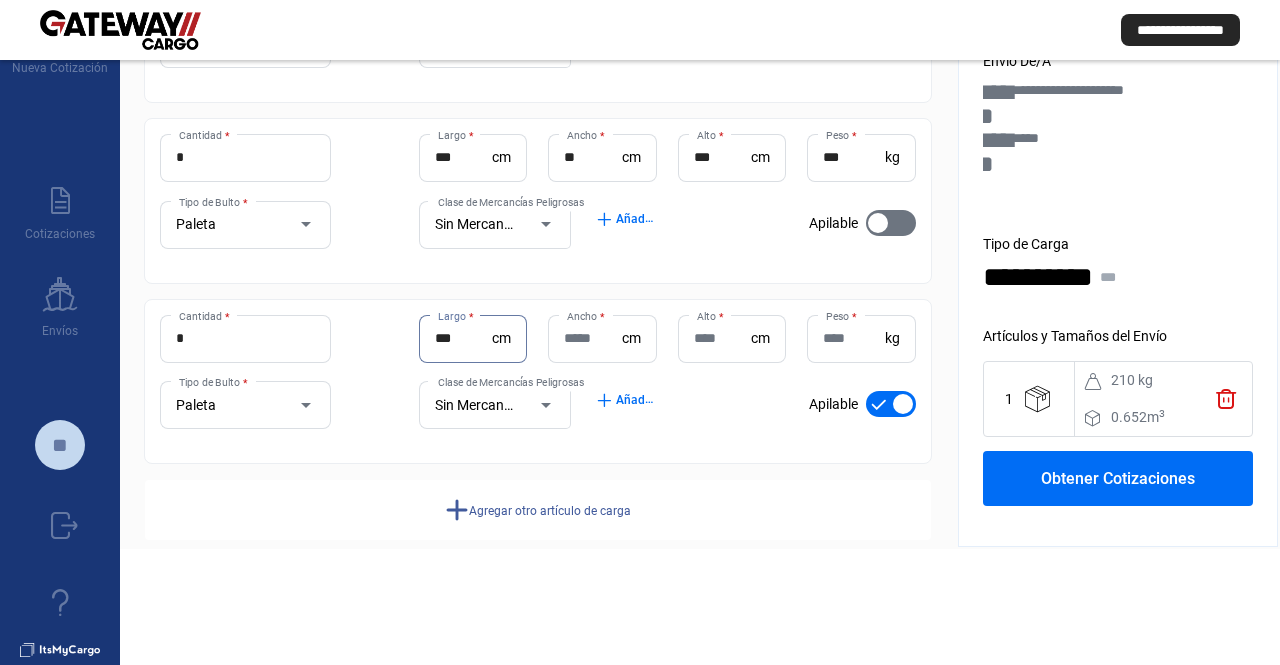 type on "***" 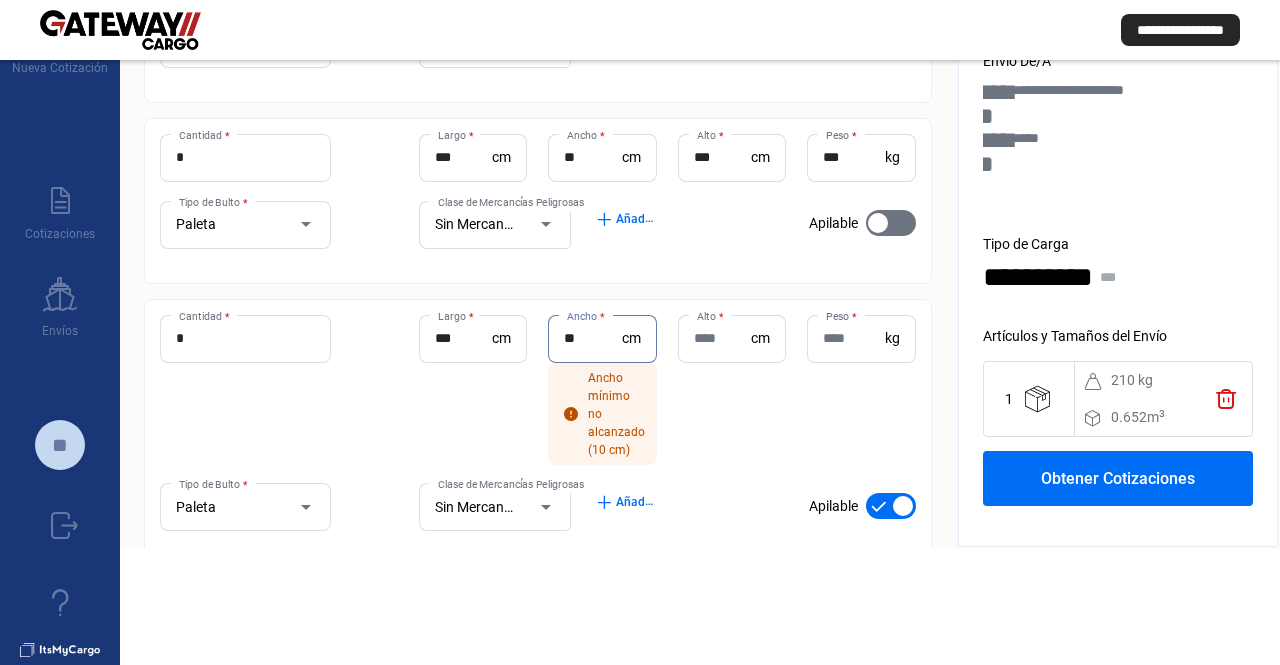type on "**" 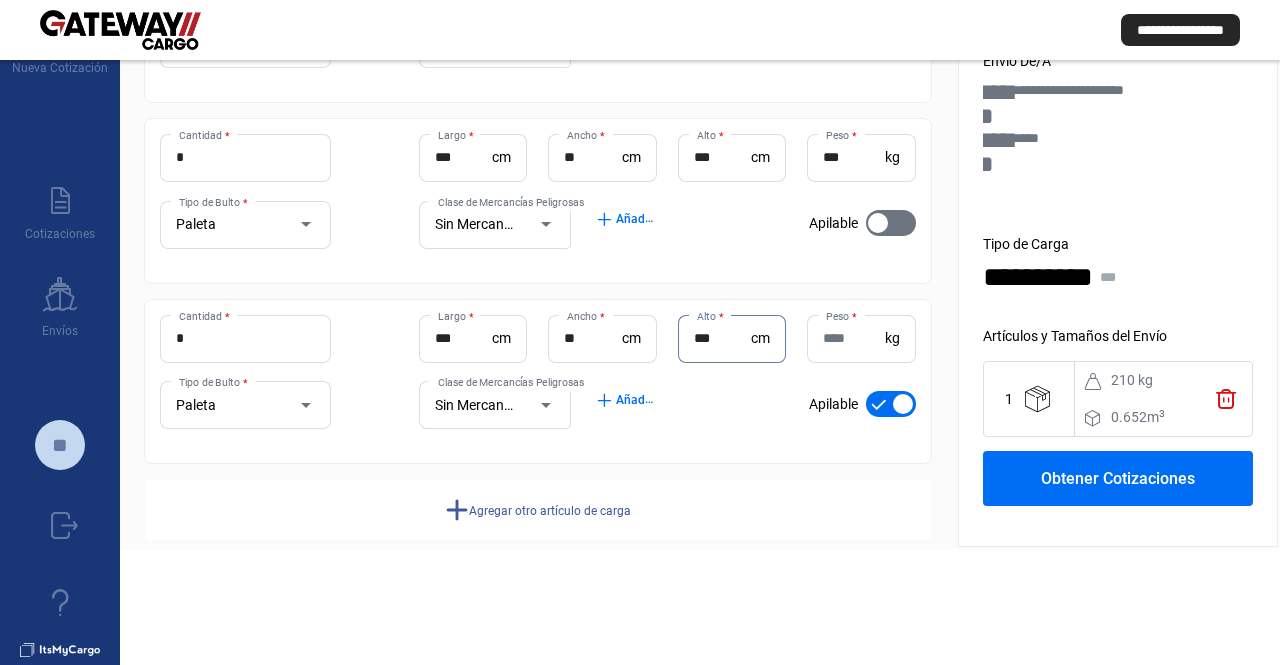 type on "***" 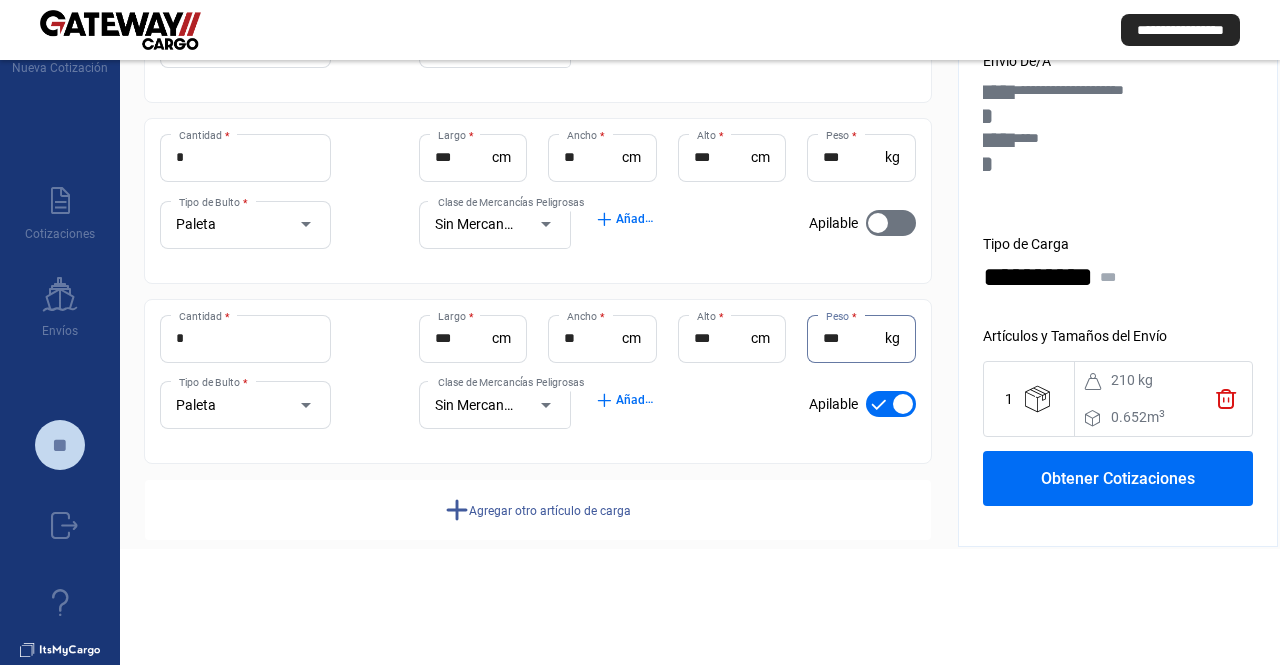 type on "***" 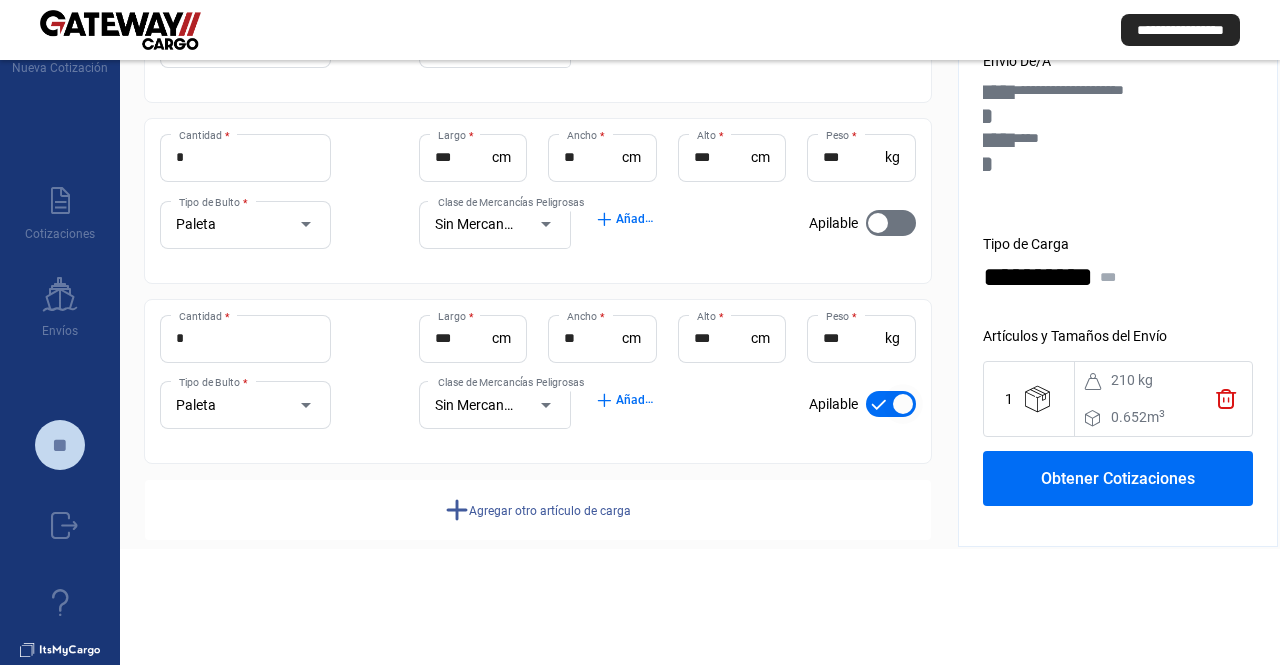 click at bounding box center [891, 404] 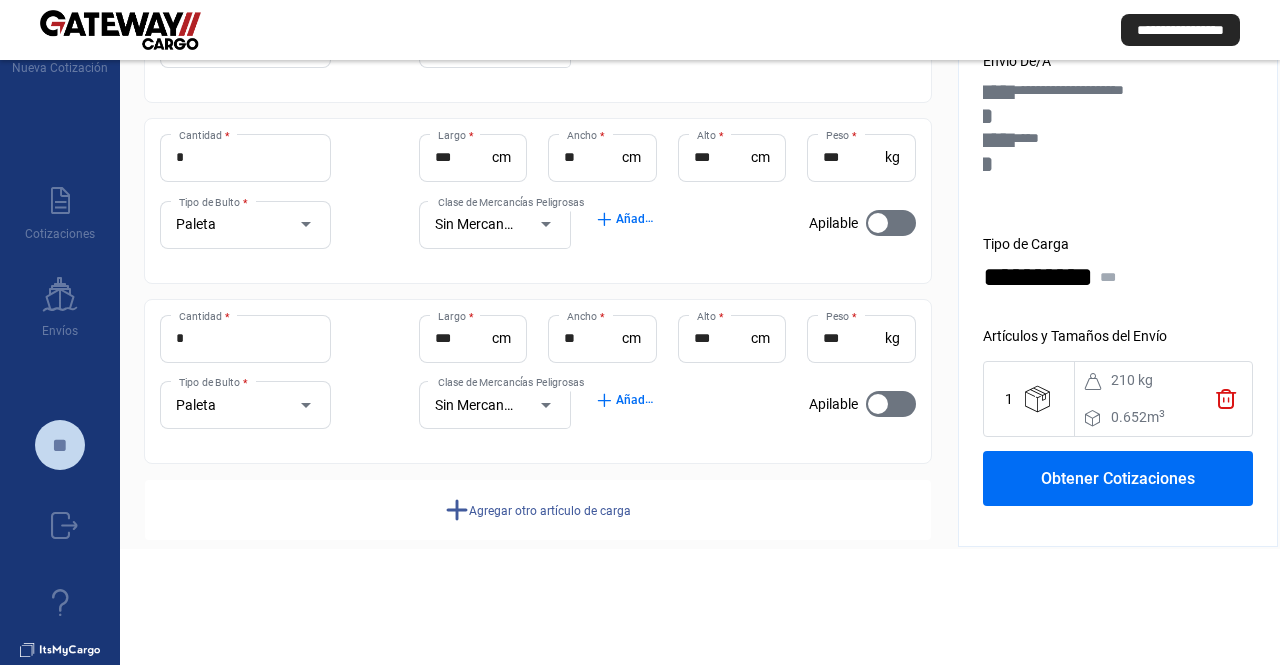 click on "Agregar otro artículo de carga" 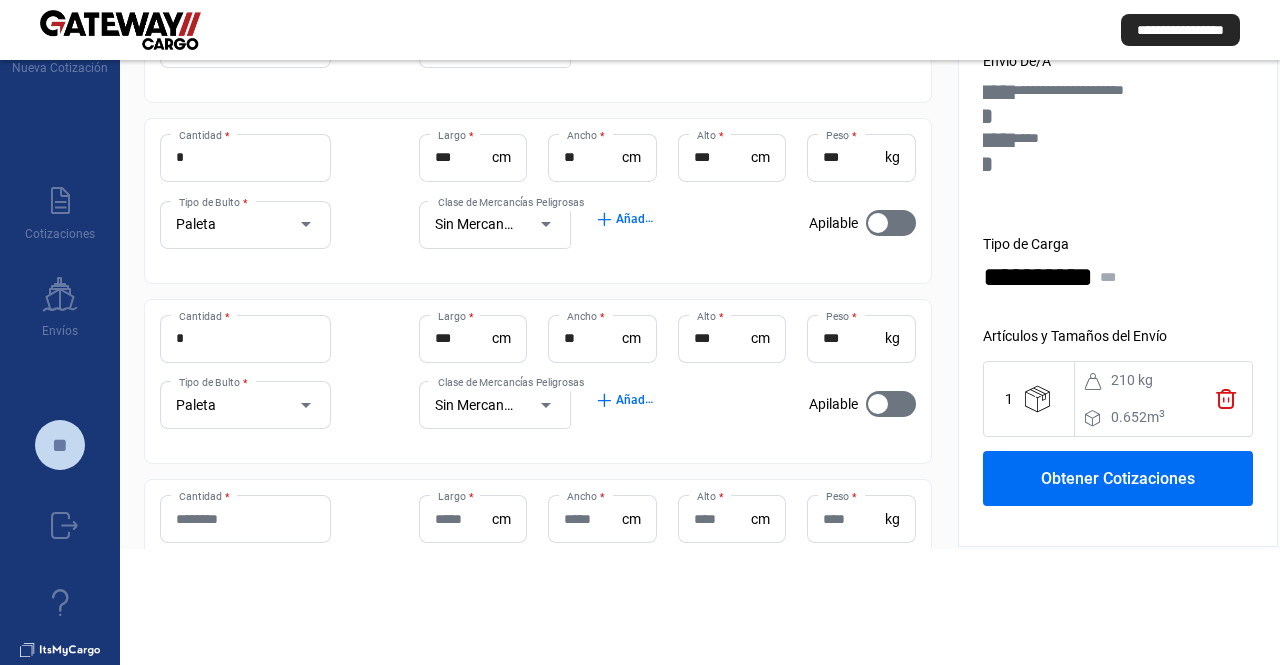 scroll, scrollTop: 596, scrollLeft: 0, axis: vertical 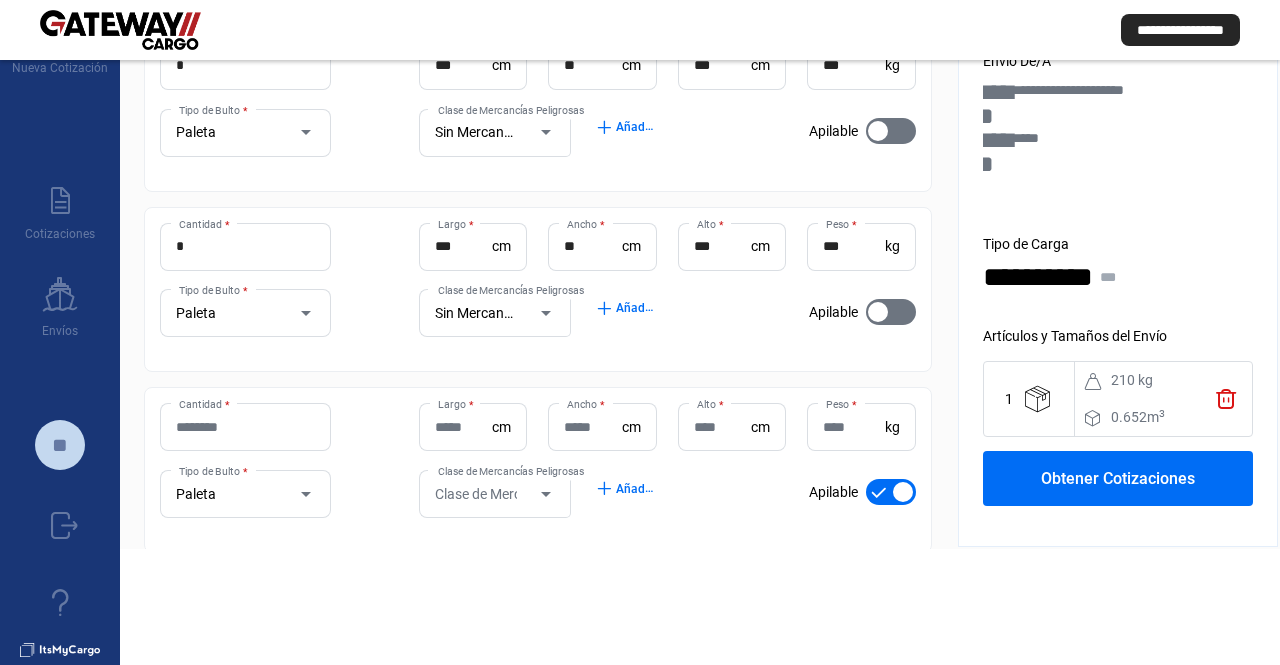 drag, startPoint x: 530, startPoint y: 271, endPoint x: 438, endPoint y: 445, distance: 196.8248 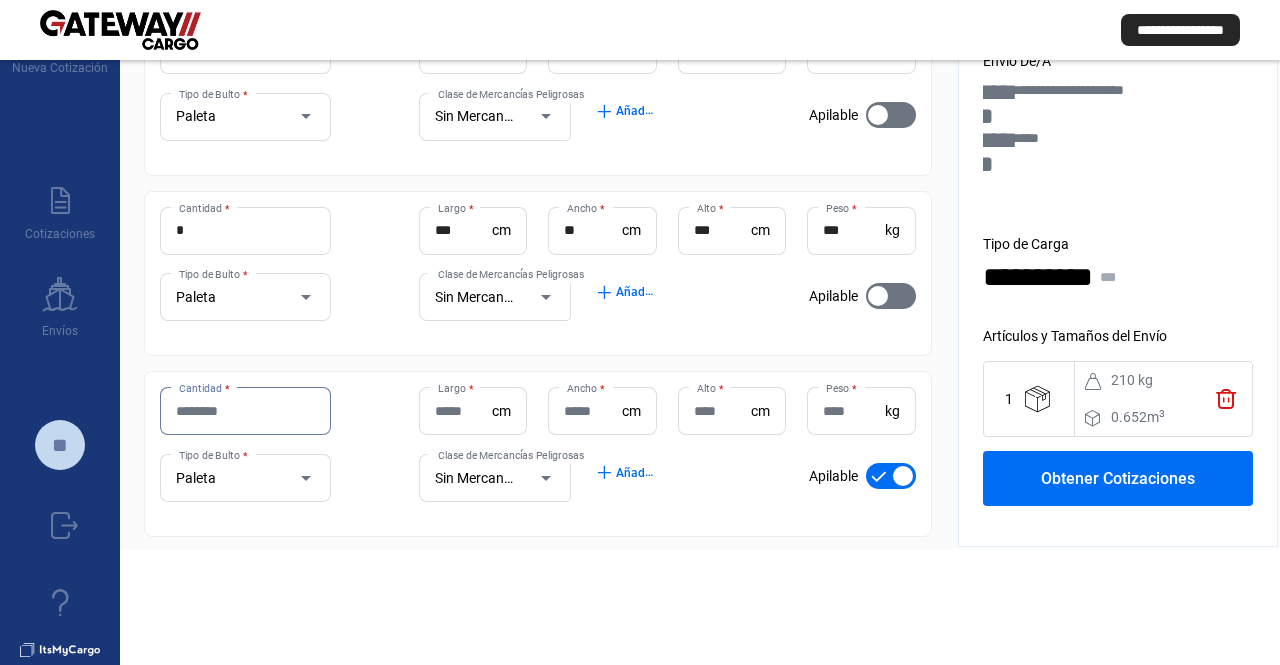click on "Cantidad *" at bounding box center (245, 411) 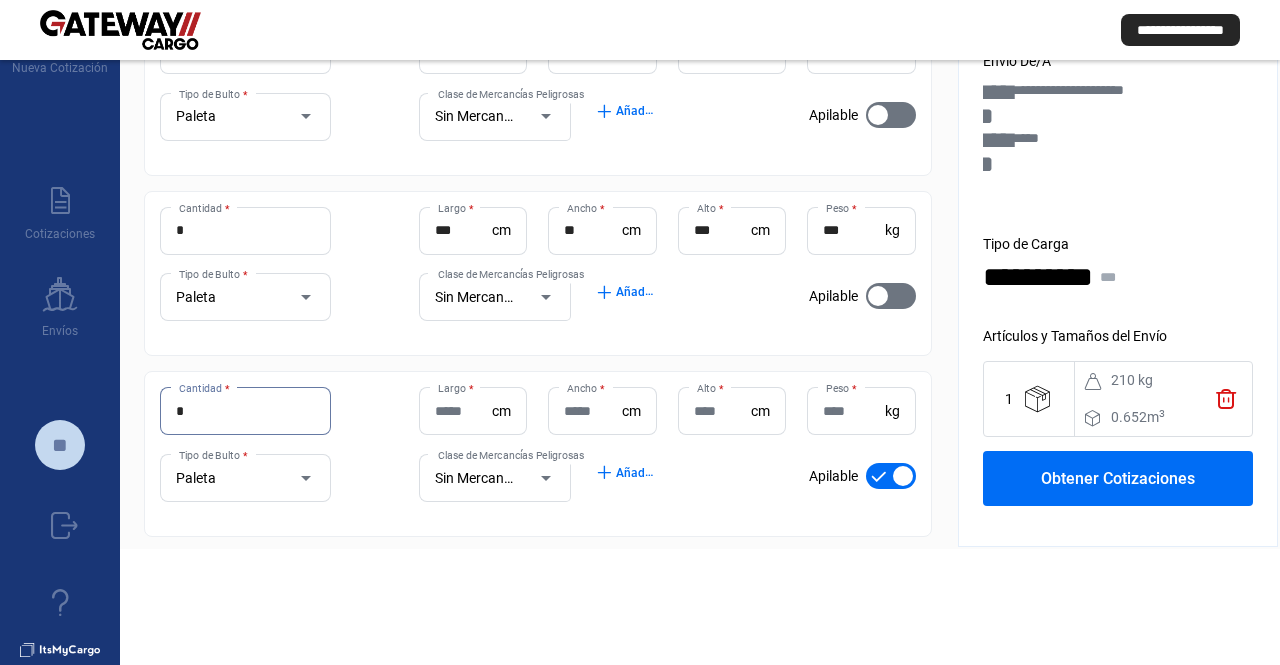 type on "*" 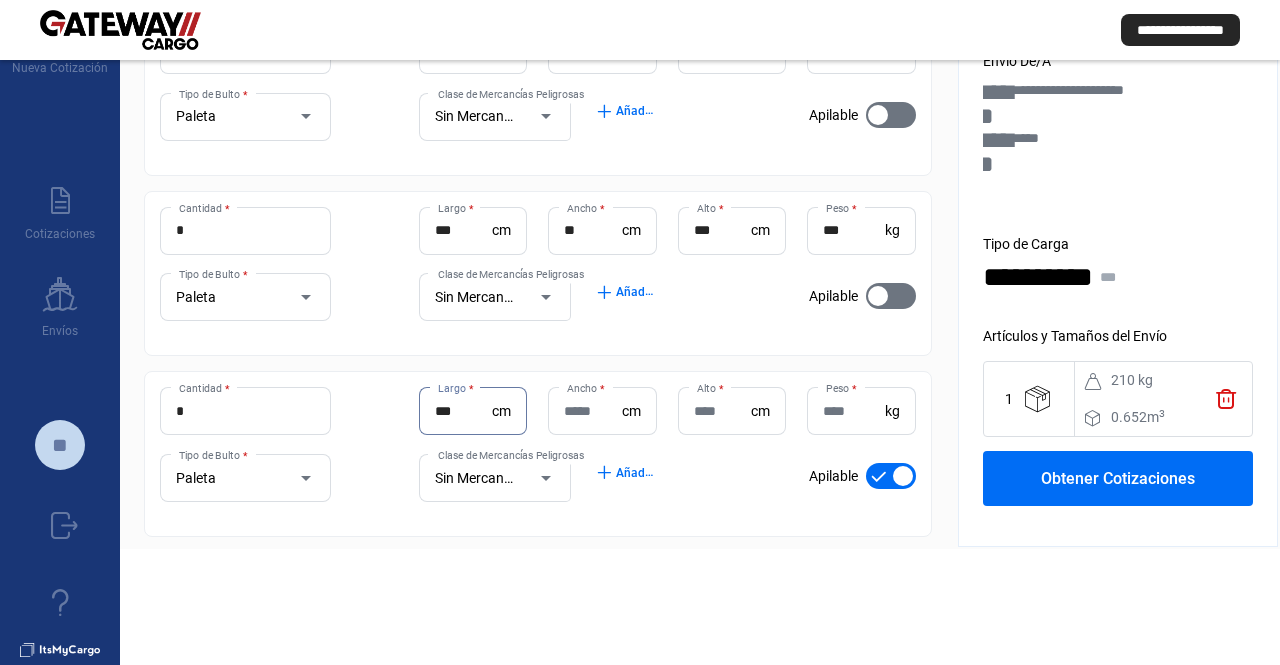 type on "***" 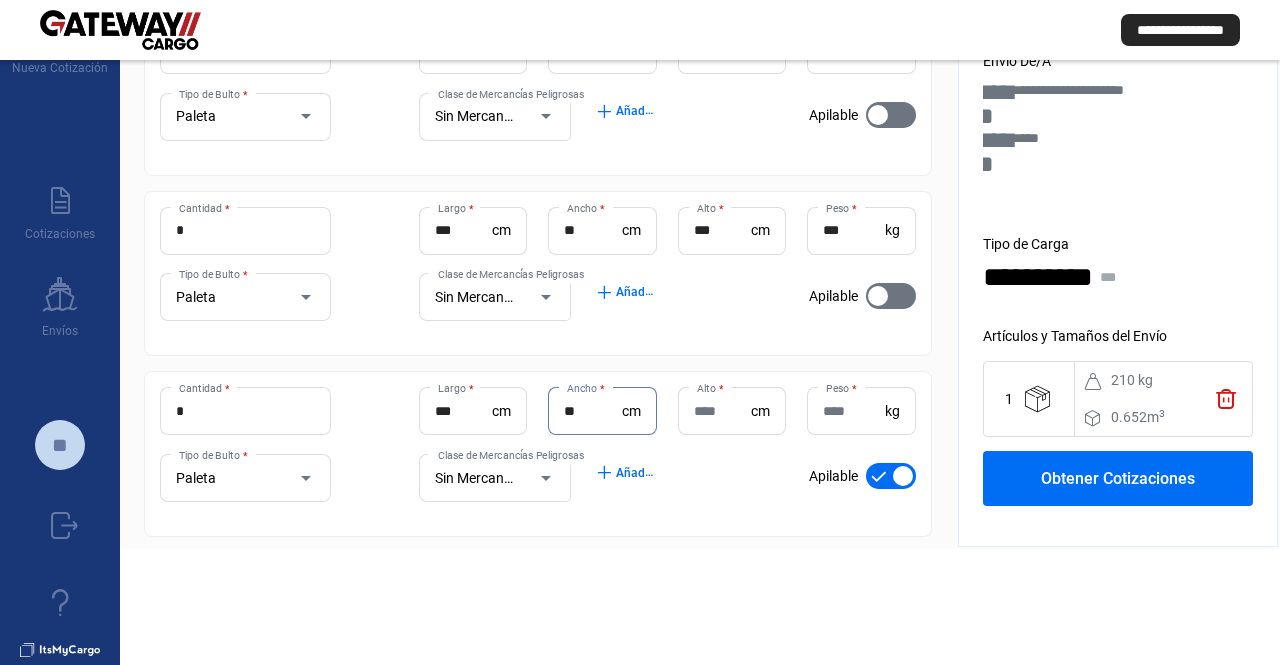 type on "**" 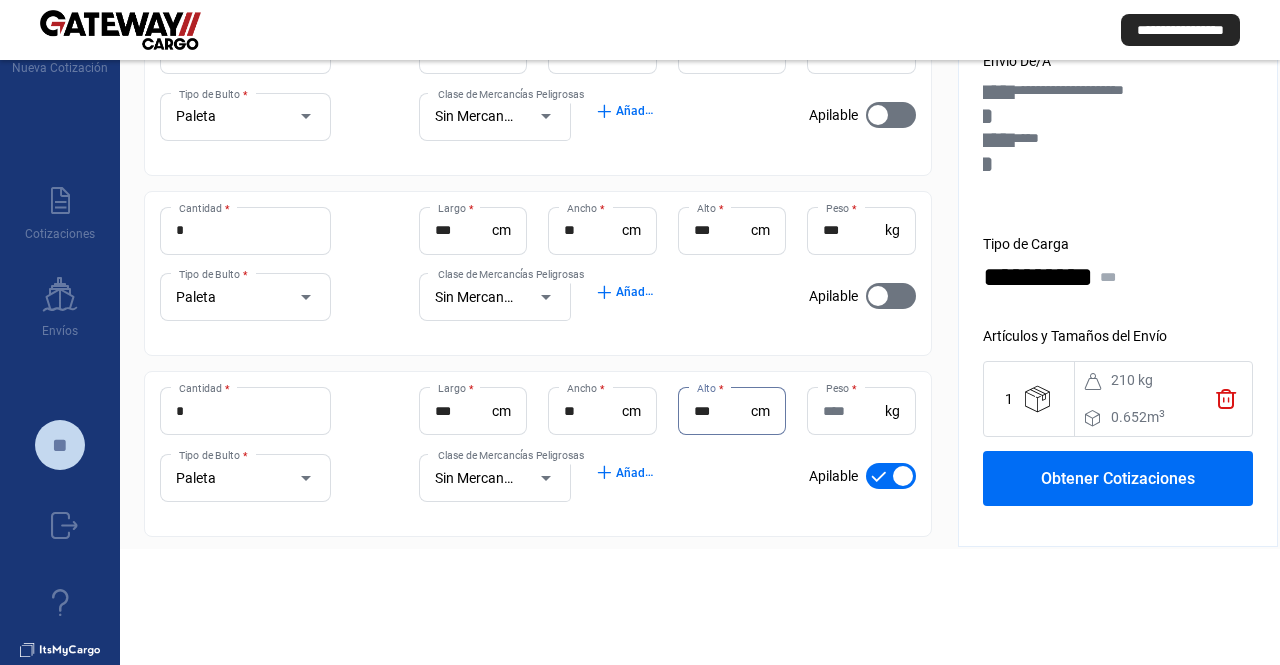 type on "***" 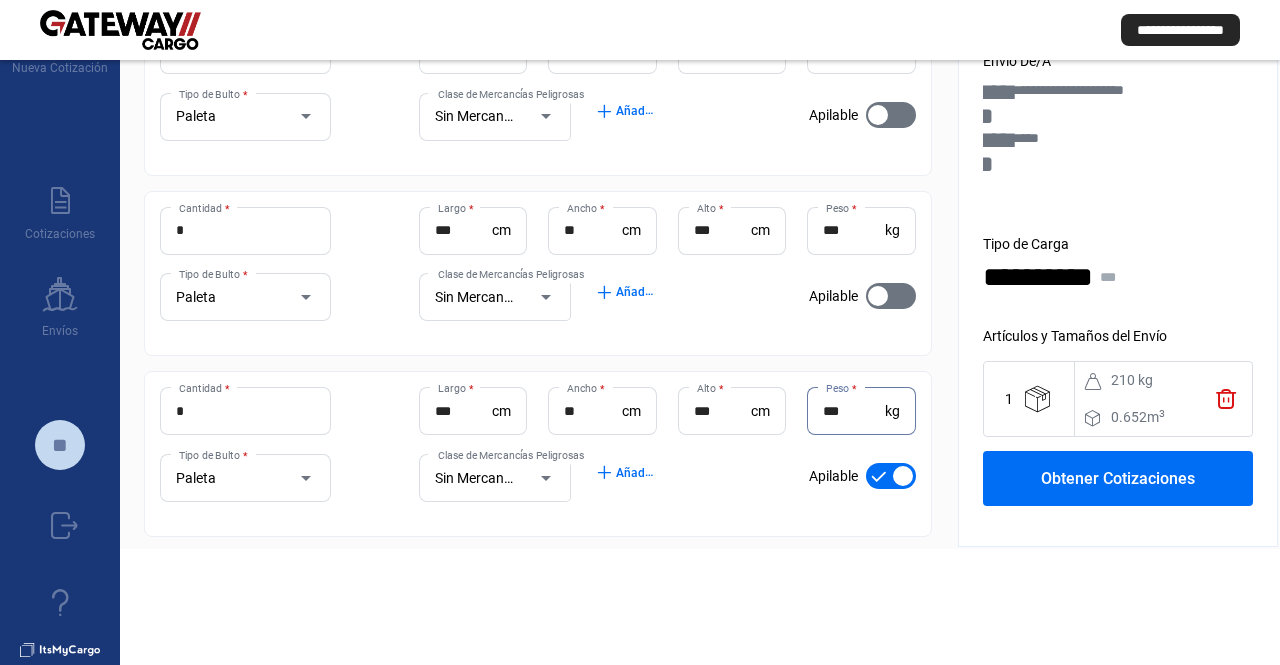 type on "***" 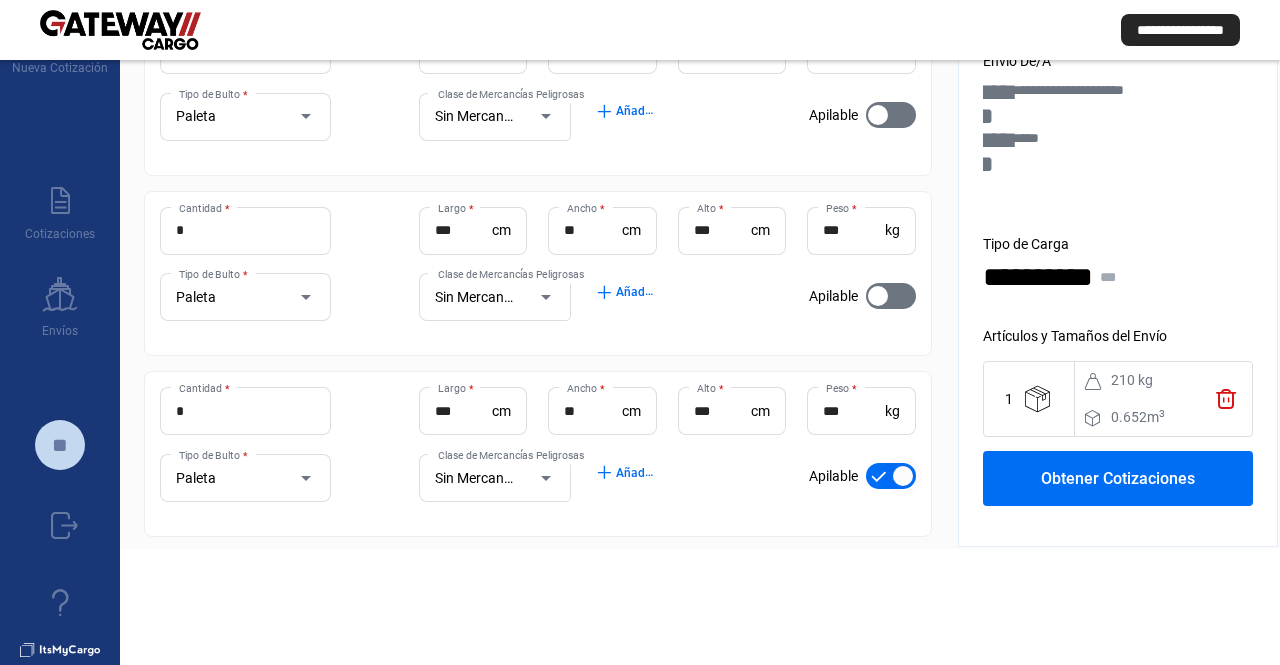 click at bounding box center (891, 476) 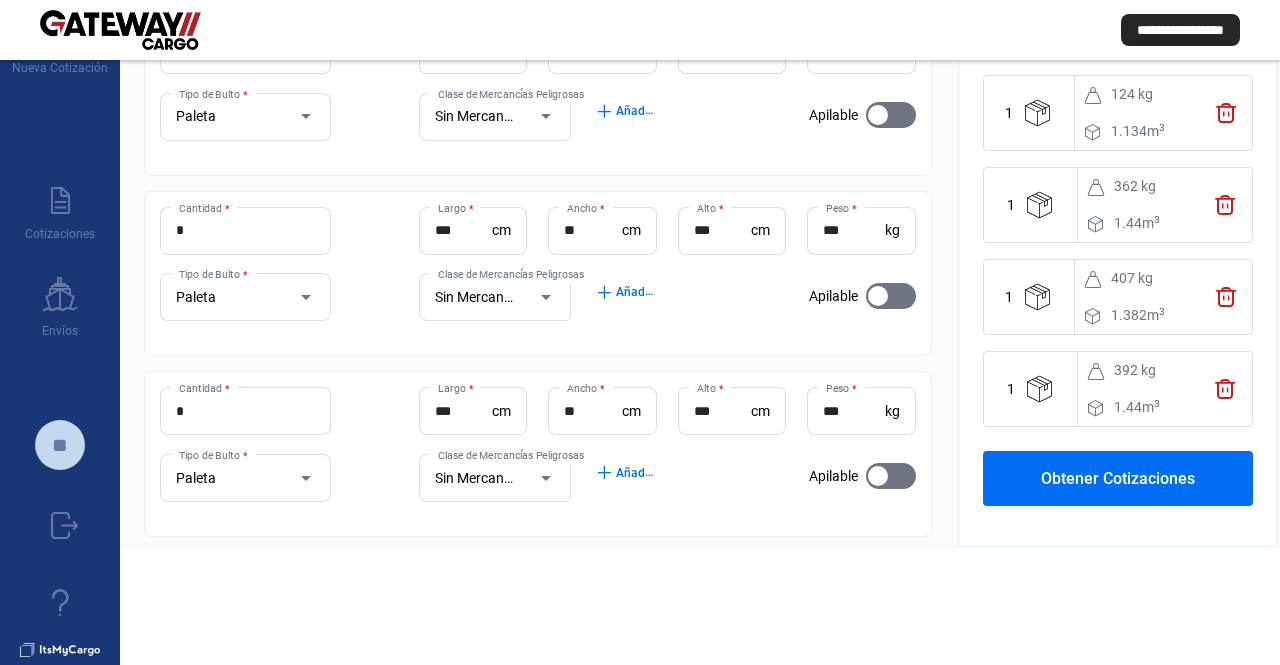 drag, startPoint x: 1057, startPoint y: 191, endPoint x: 1090, endPoint y: 385, distance: 196.78668 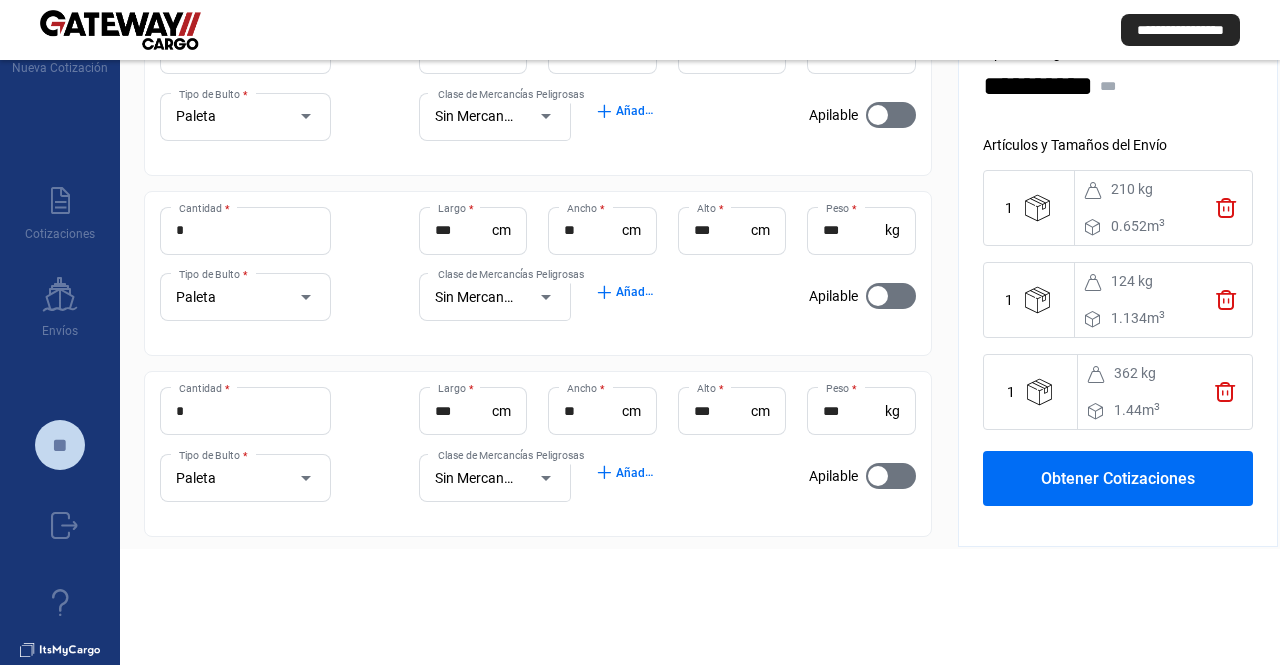 scroll, scrollTop: 158, scrollLeft: 0, axis: vertical 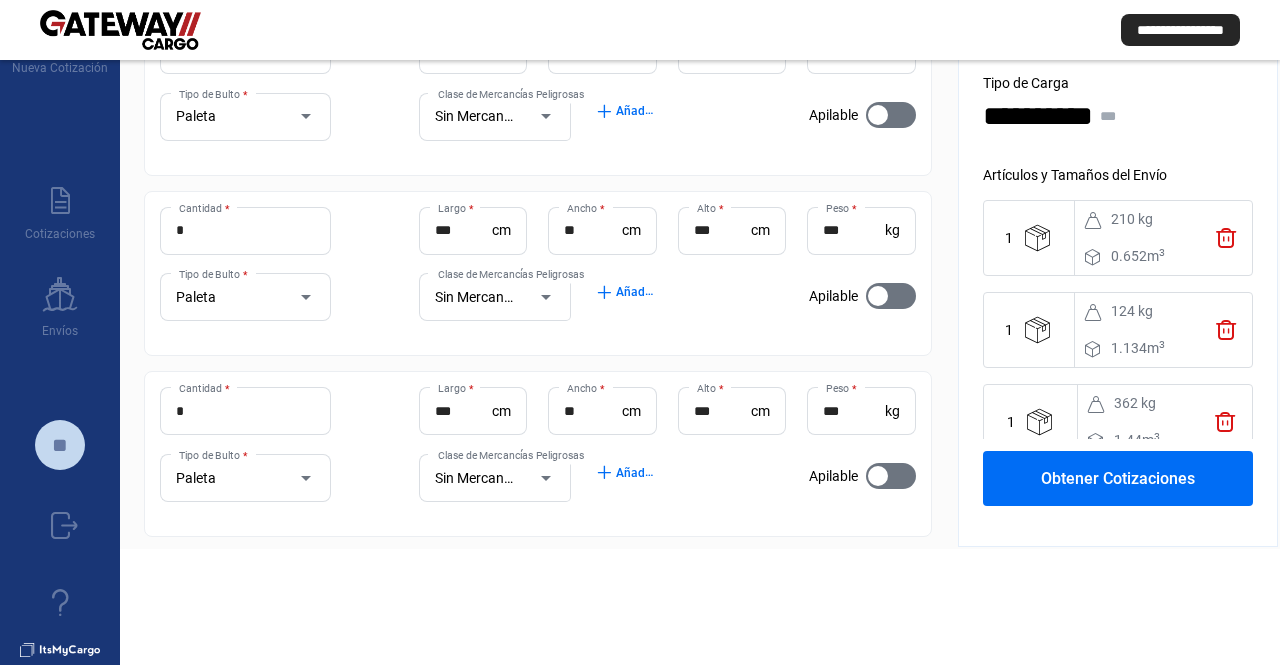 drag, startPoint x: 1090, startPoint y: 348, endPoint x: 1088, endPoint y: 319, distance: 29.068884 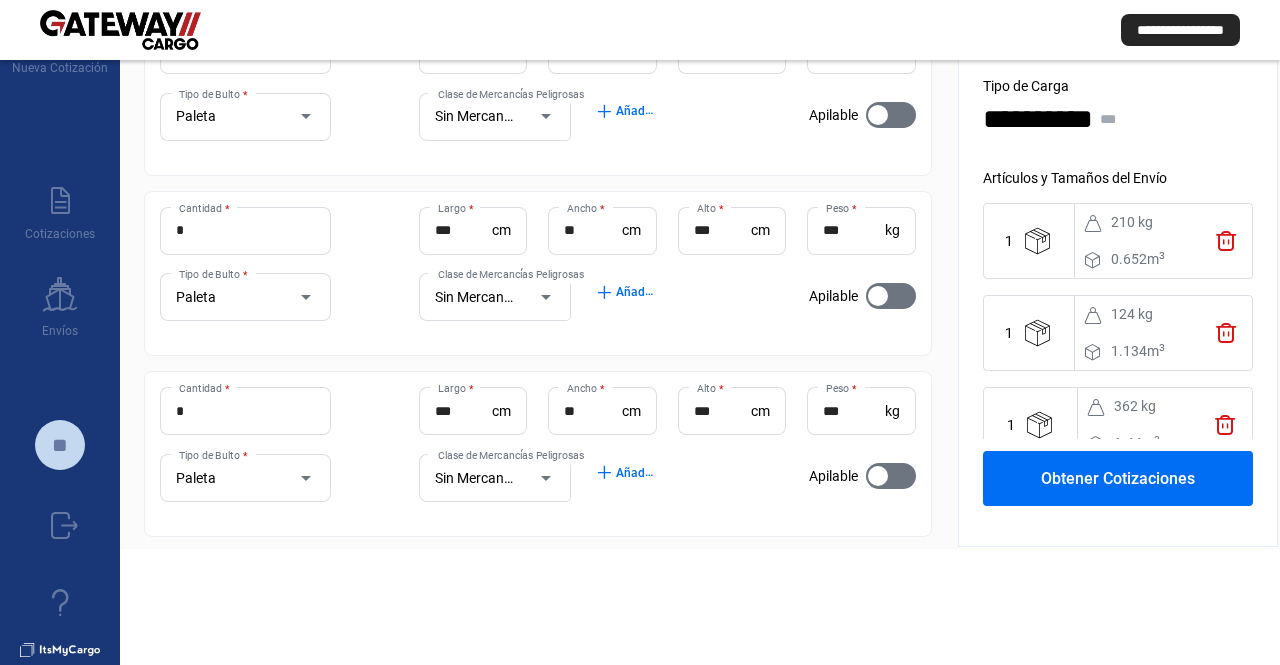 click on "Obtener Cotizaciones" 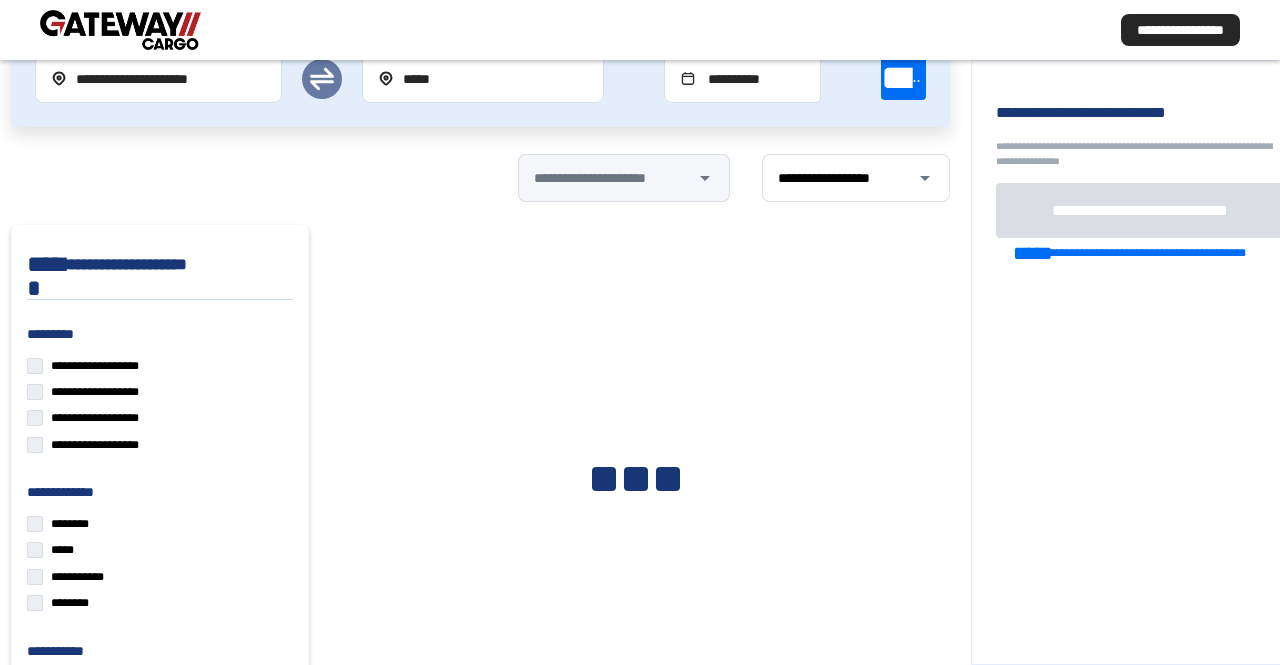 scroll, scrollTop: 0, scrollLeft: 0, axis: both 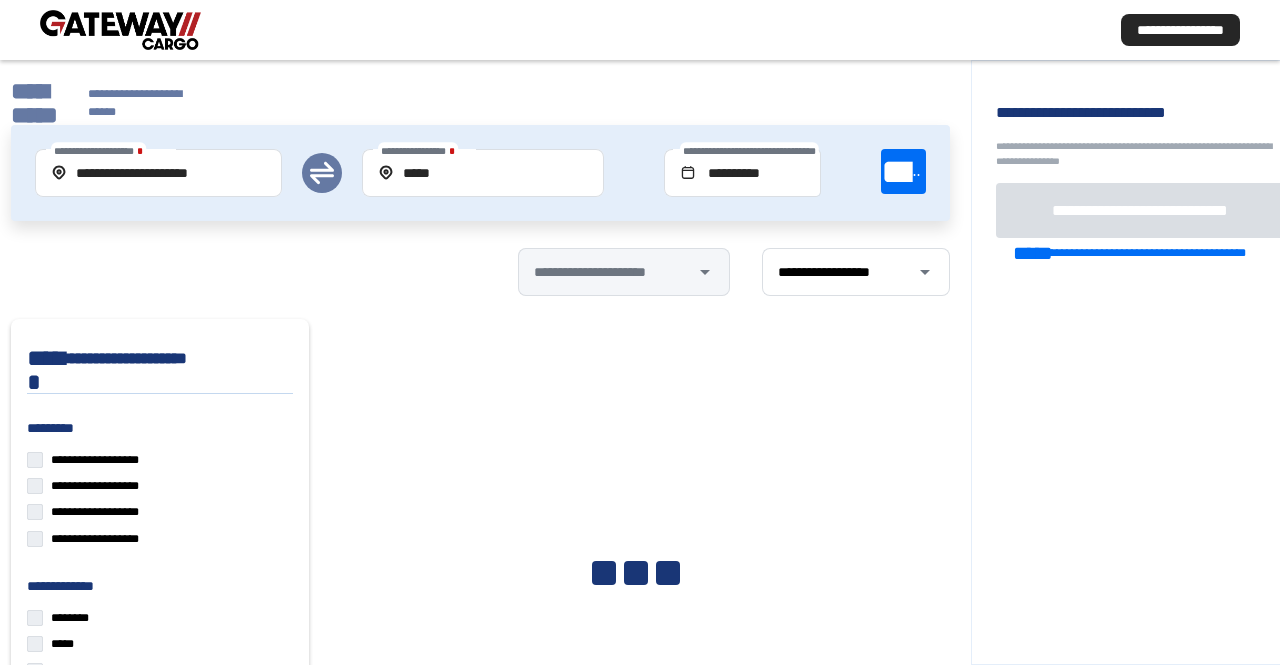 drag, startPoint x: 826, startPoint y: 415, endPoint x: 760, endPoint y: 215, distance: 210.60864 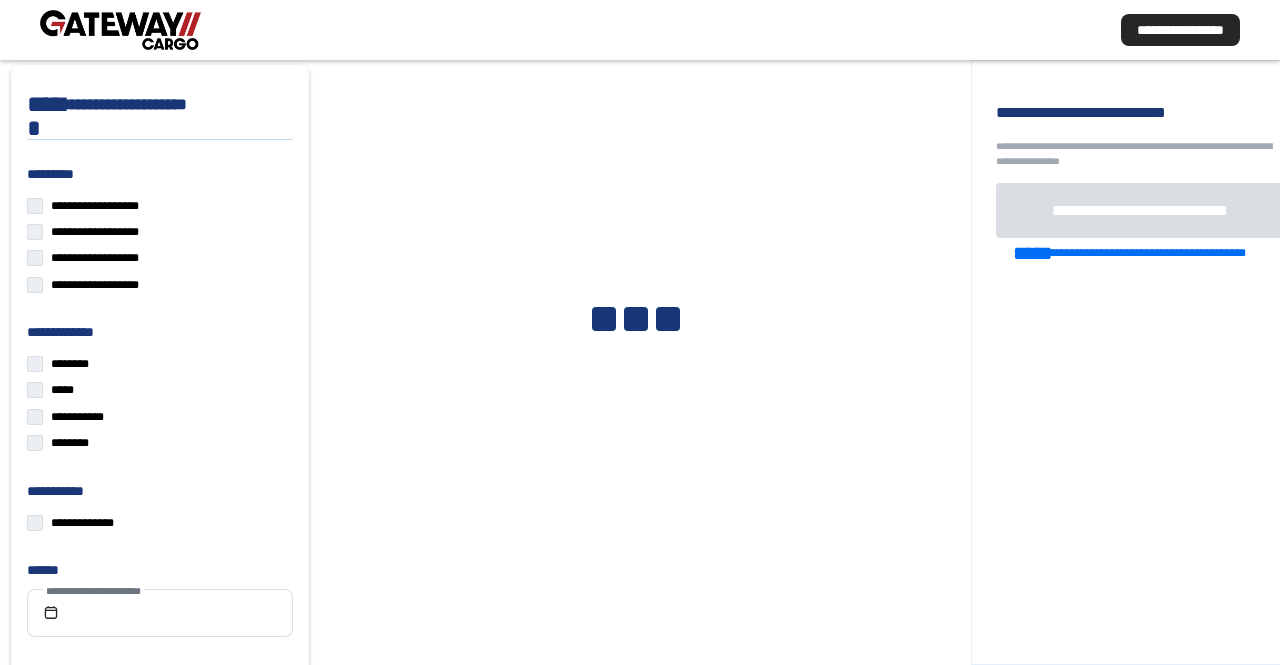 drag, startPoint x: 575, startPoint y: 345, endPoint x: 706, endPoint y: 550, distance: 243.28172 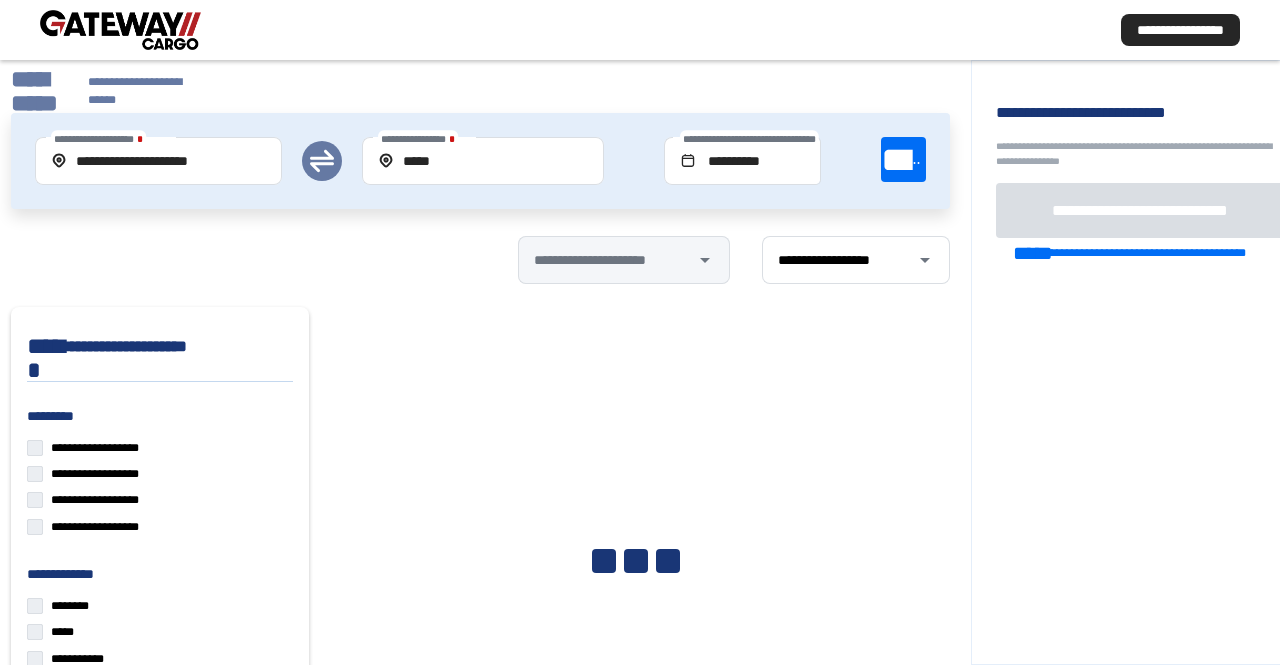 scroll, scrollTop: 0, scrollLeft: 0, axis: both 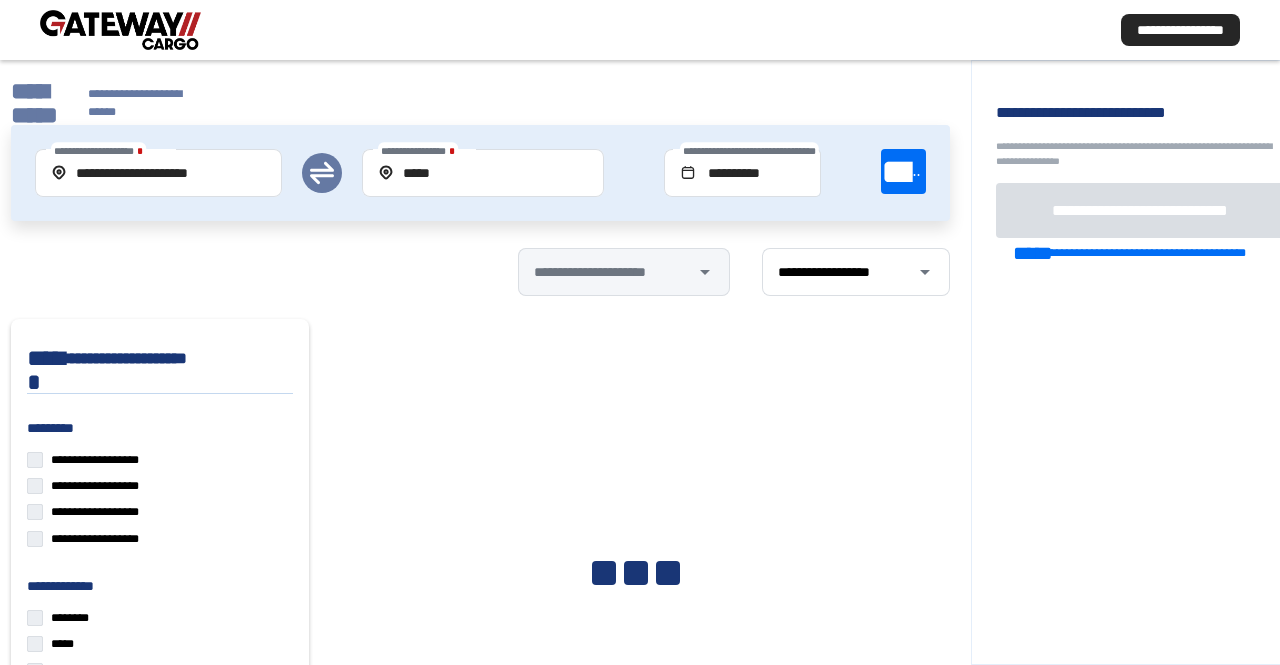 drag, startPoint x: 760, startPoint y: 560, endPoint x: 694, endPoint y: 356, distance: 214.41083 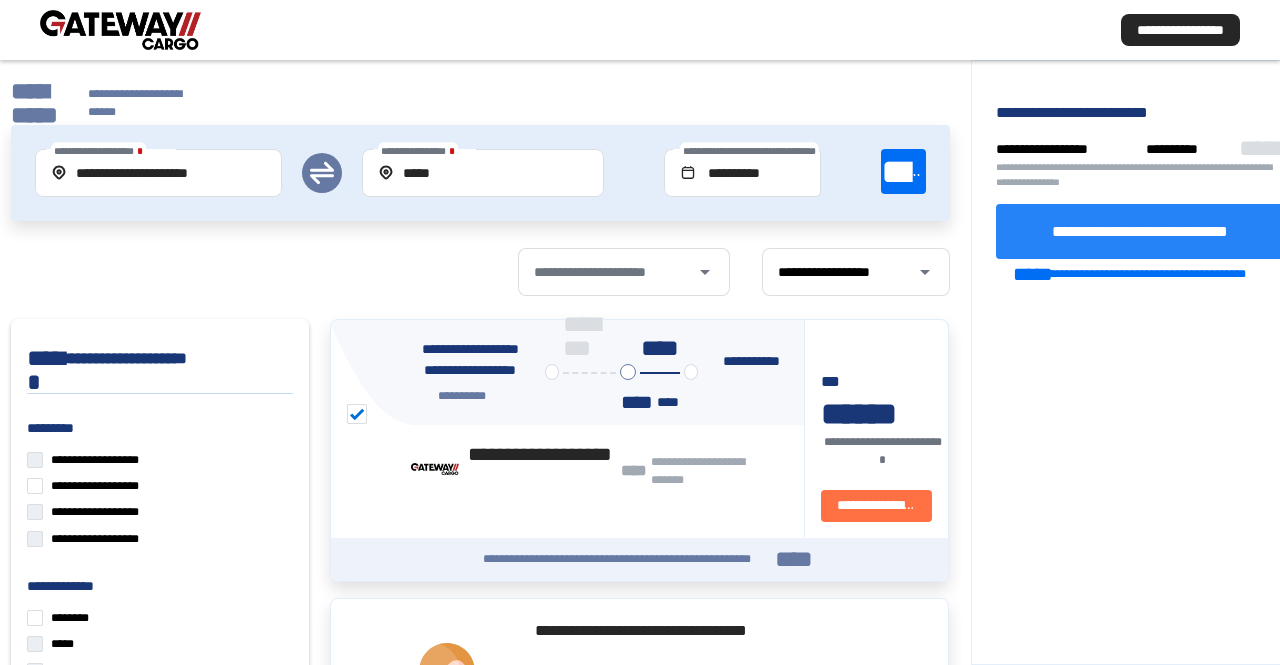 click on "**********" 